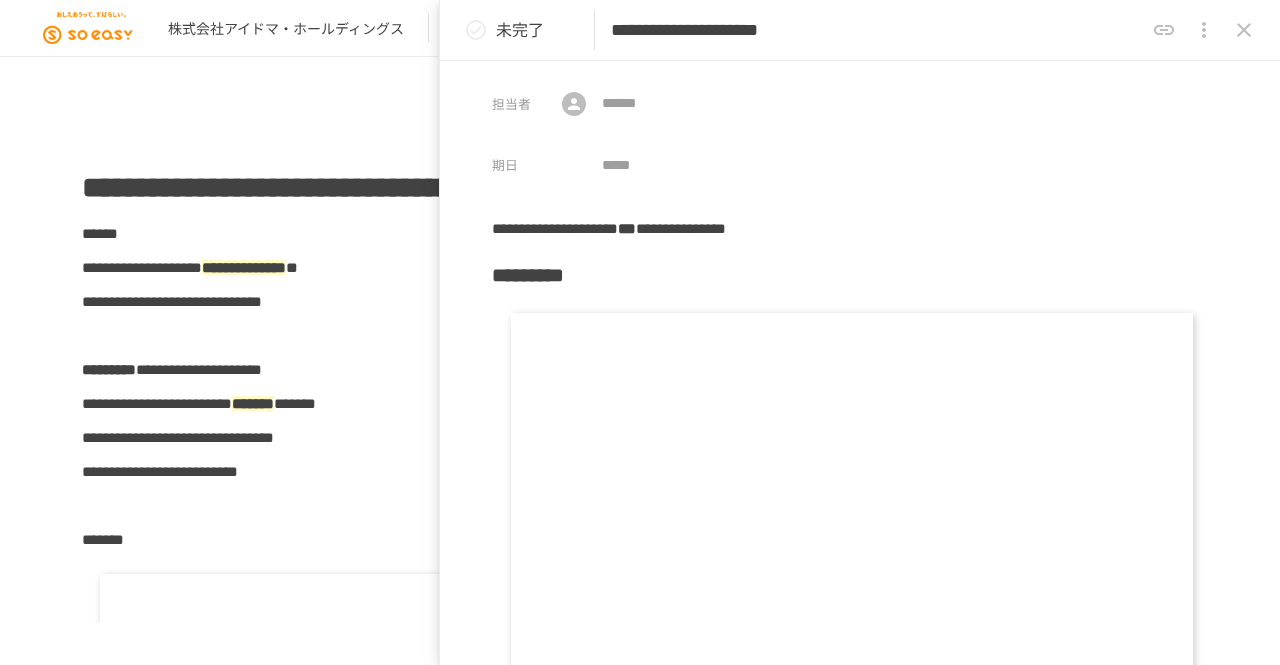 scroll, scrollTop: 0, scrollLeft: 0, axis: both 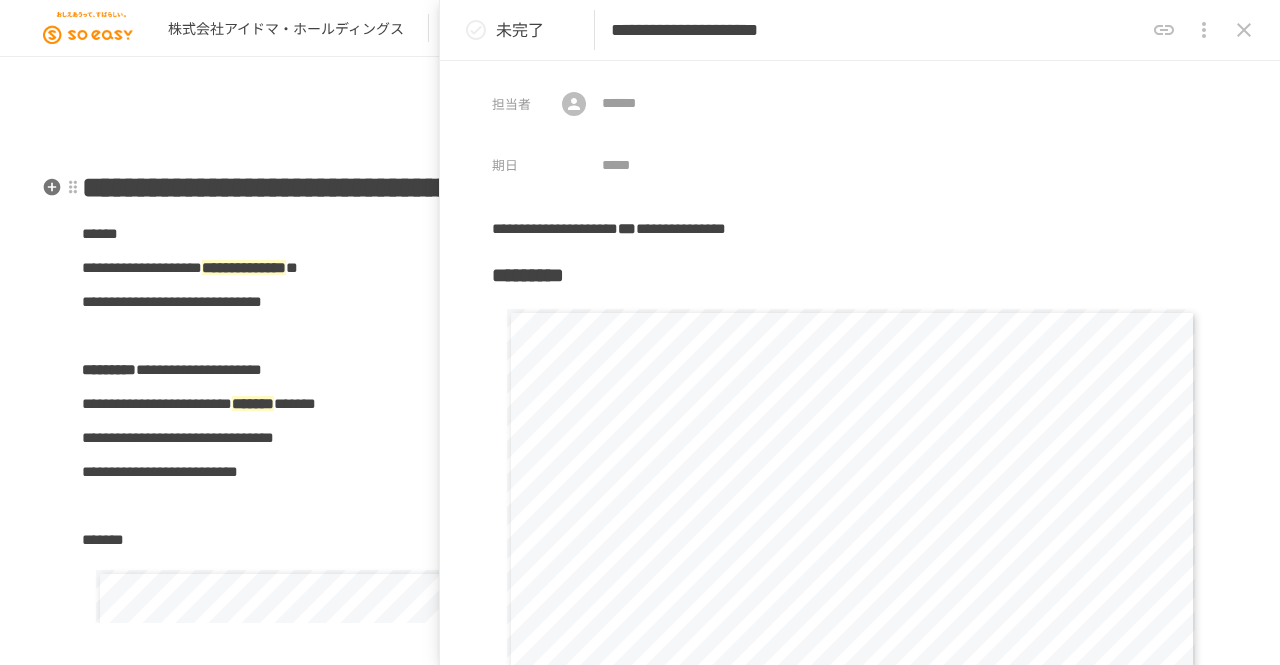click on "**********" at bounding box center (640, 188) 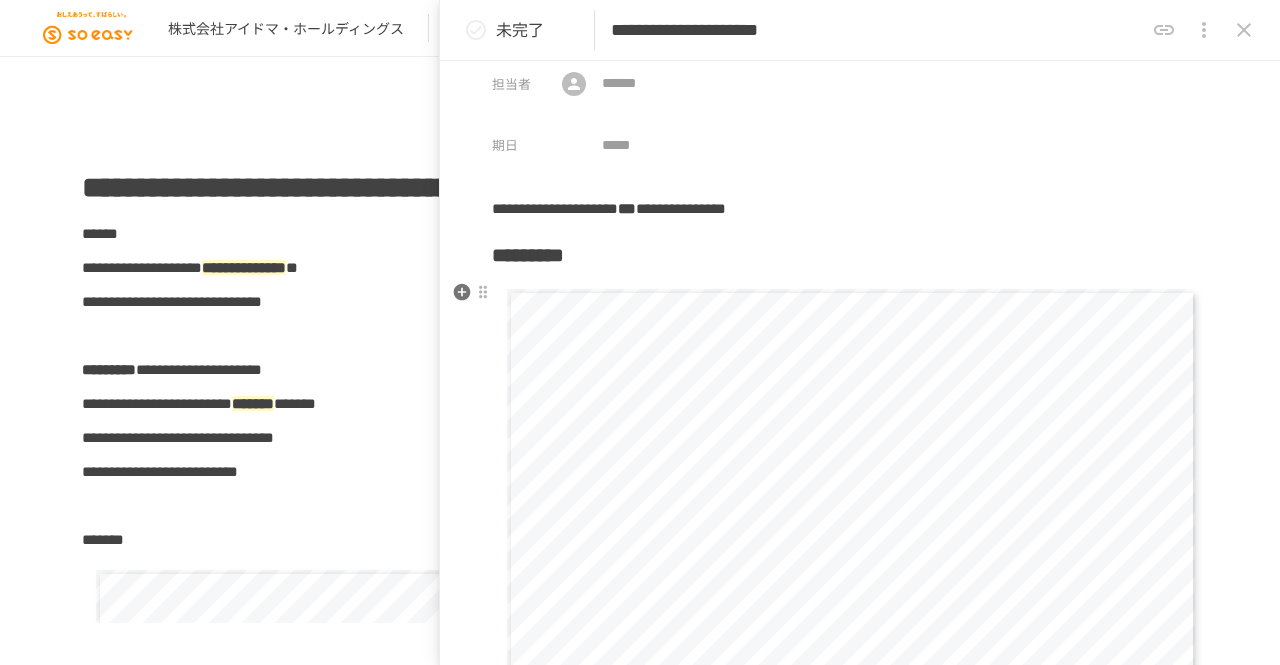 scroll, scrollTop: 0, scrollLeft: 0, axis: both 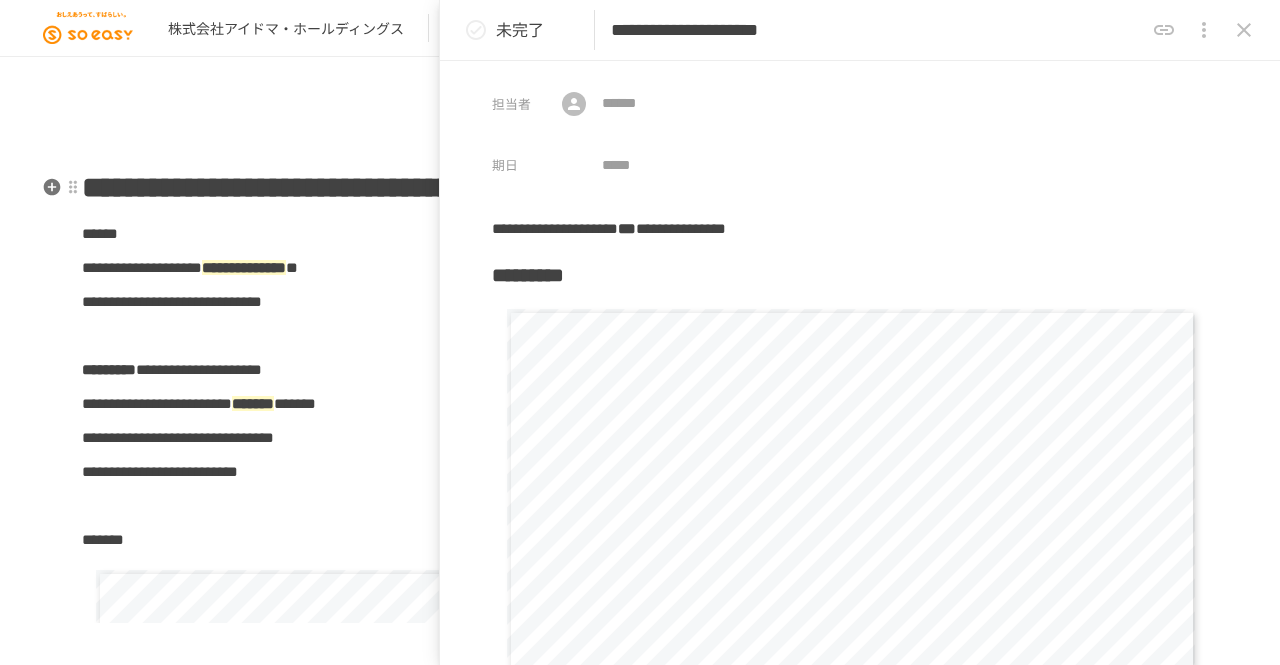 click on "**********" at bounding box center [640, 2779] 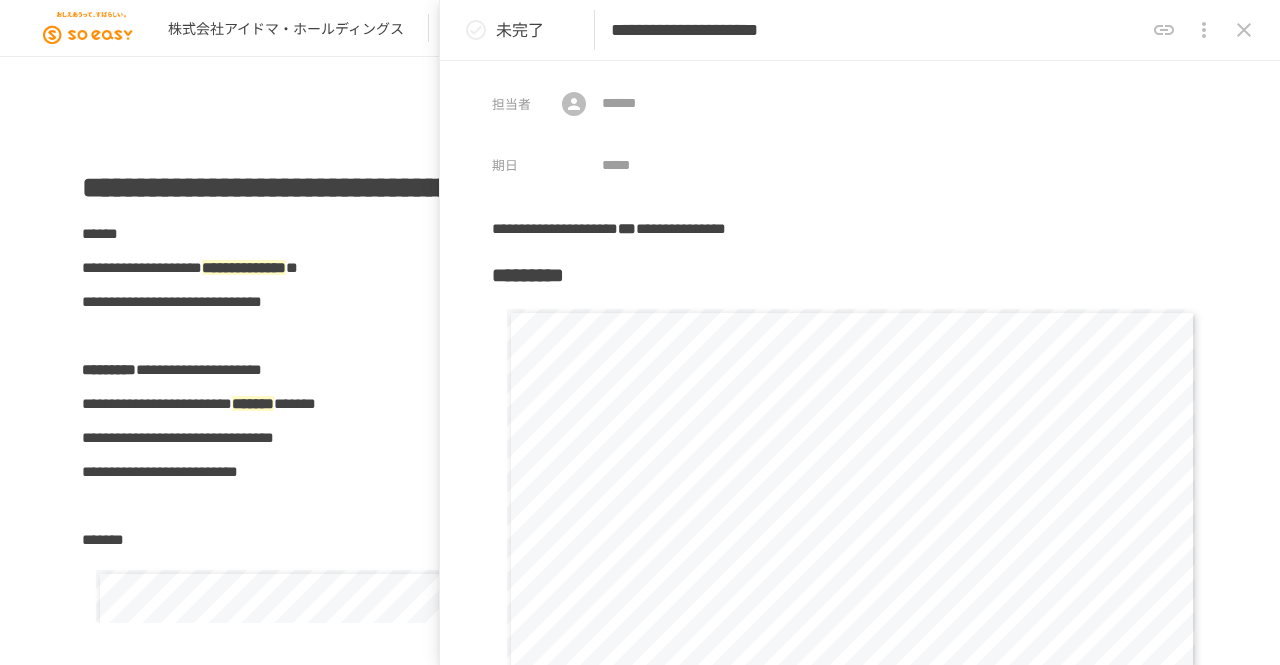 click on "**********" at bounding box center (640, 2779) 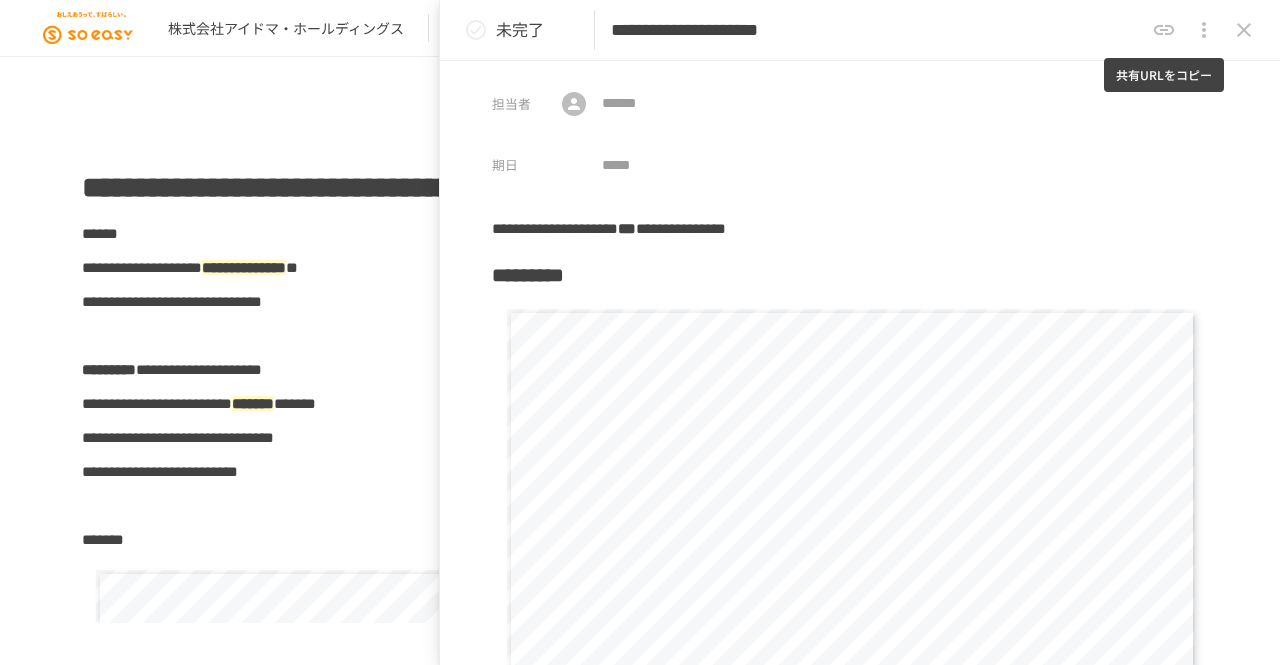 click at bounding box center [1164, 30] 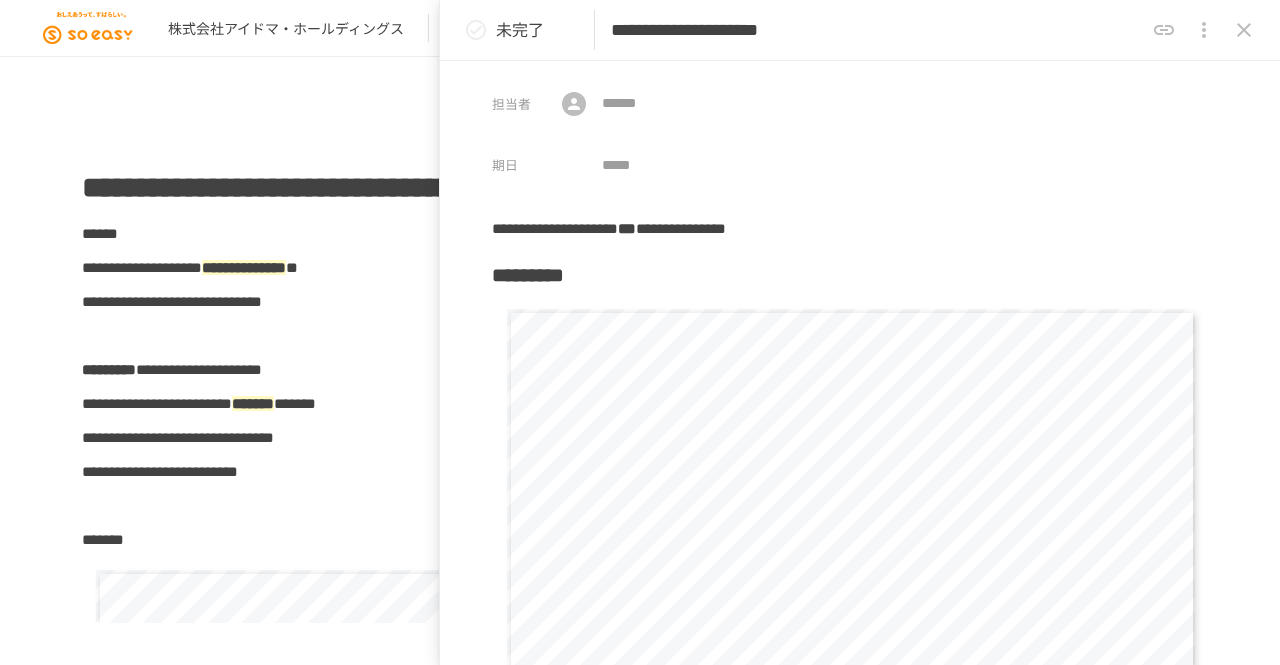 click 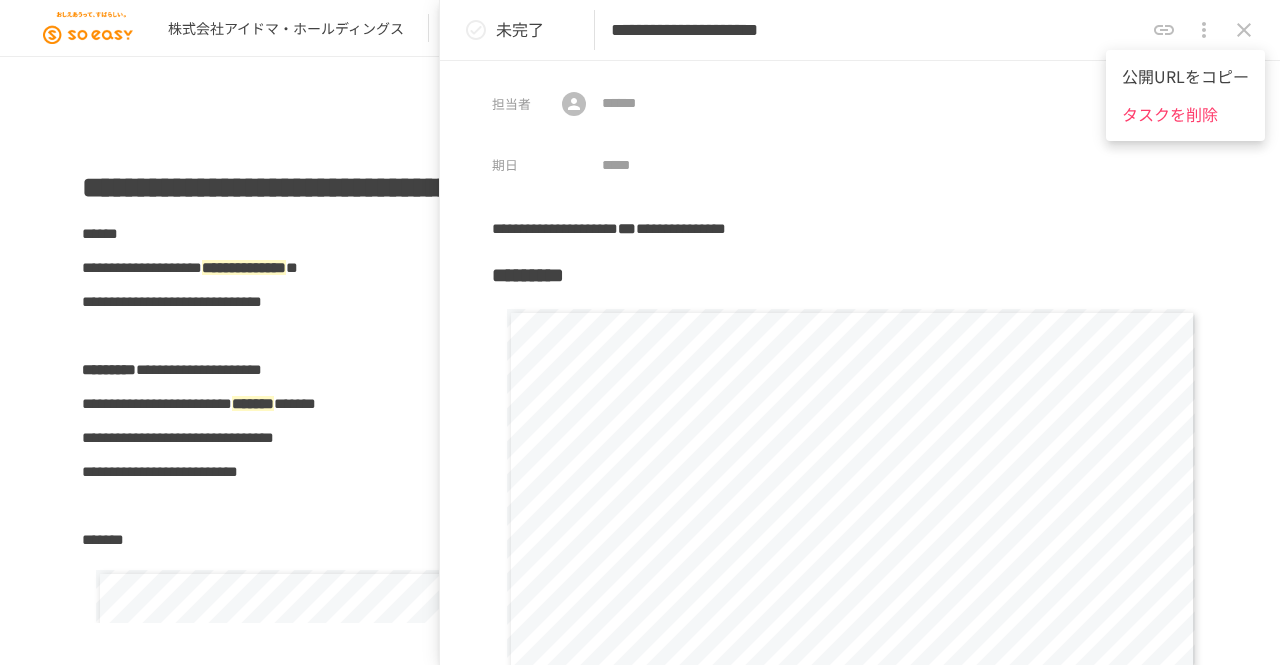 click at bounding box center [640, 332] 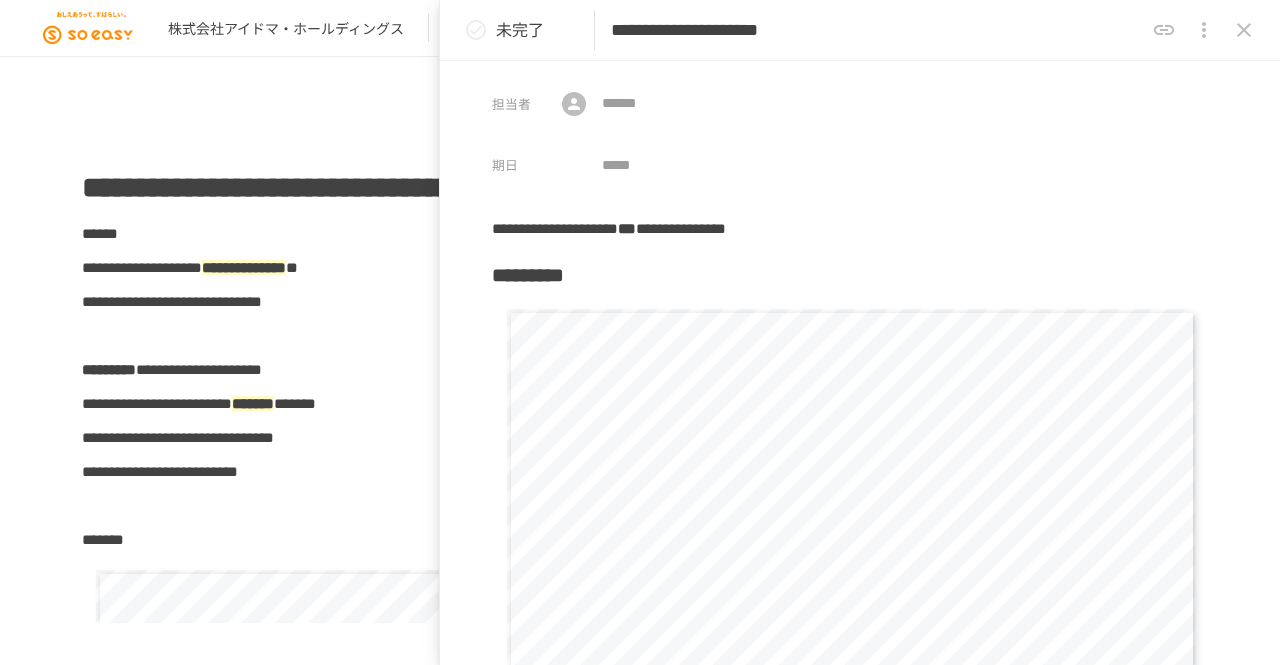click 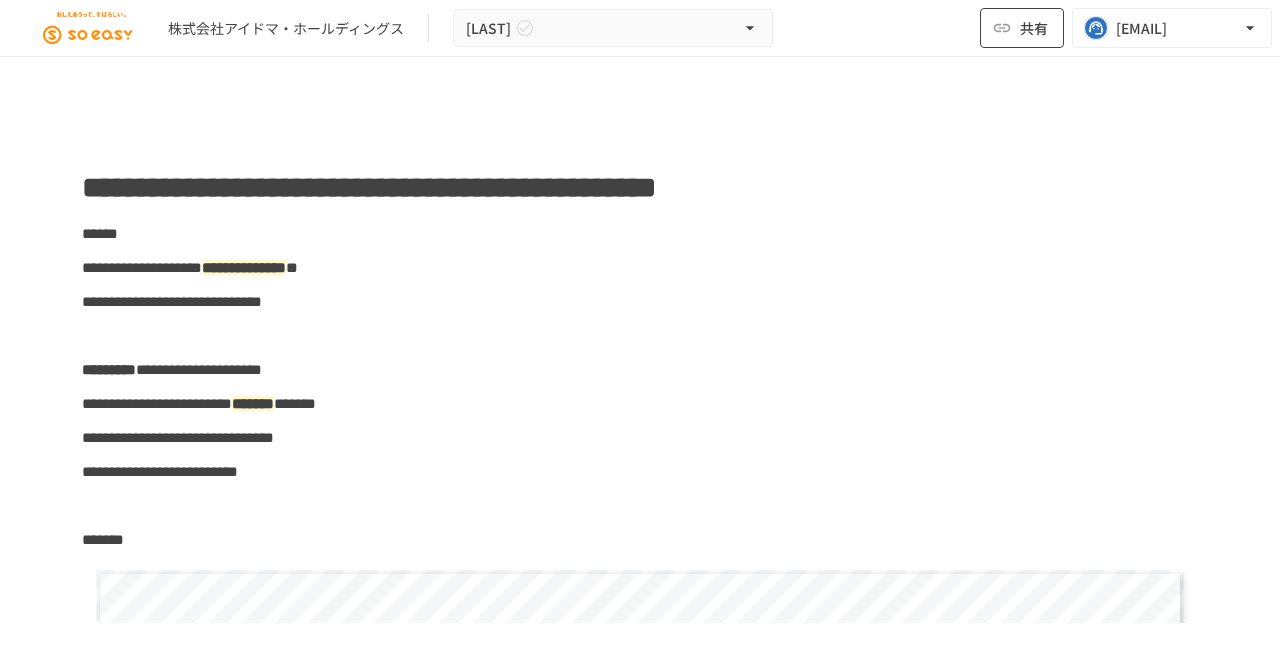 click on "共有" at bounding box center [1034, 28] 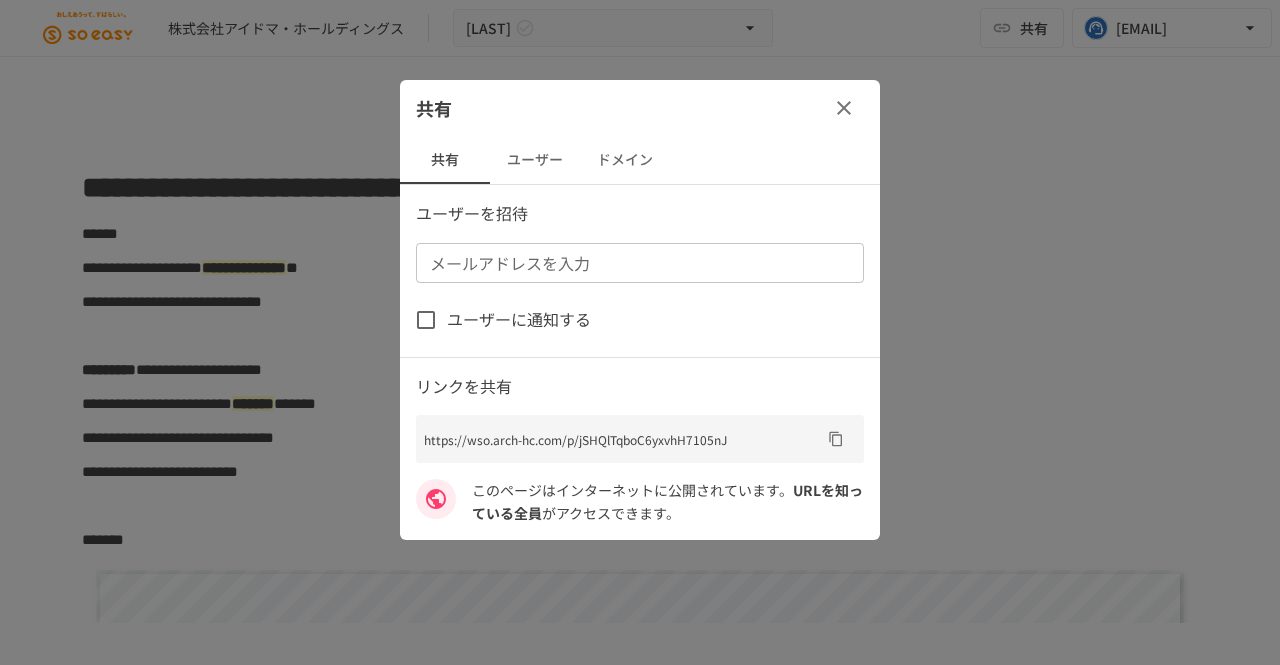 click on "https://wso.arch-hc.com/p/jSHQlTqboC6yxvhH7105nJ" at bounding box center [622, 439] 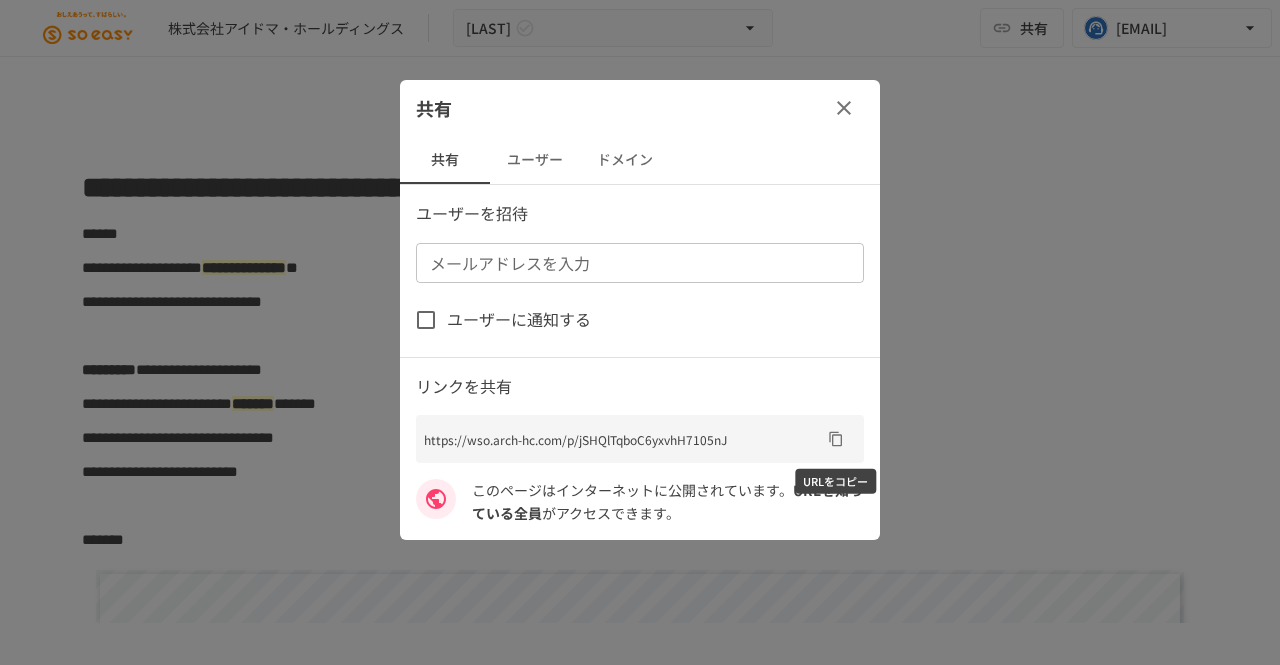 click 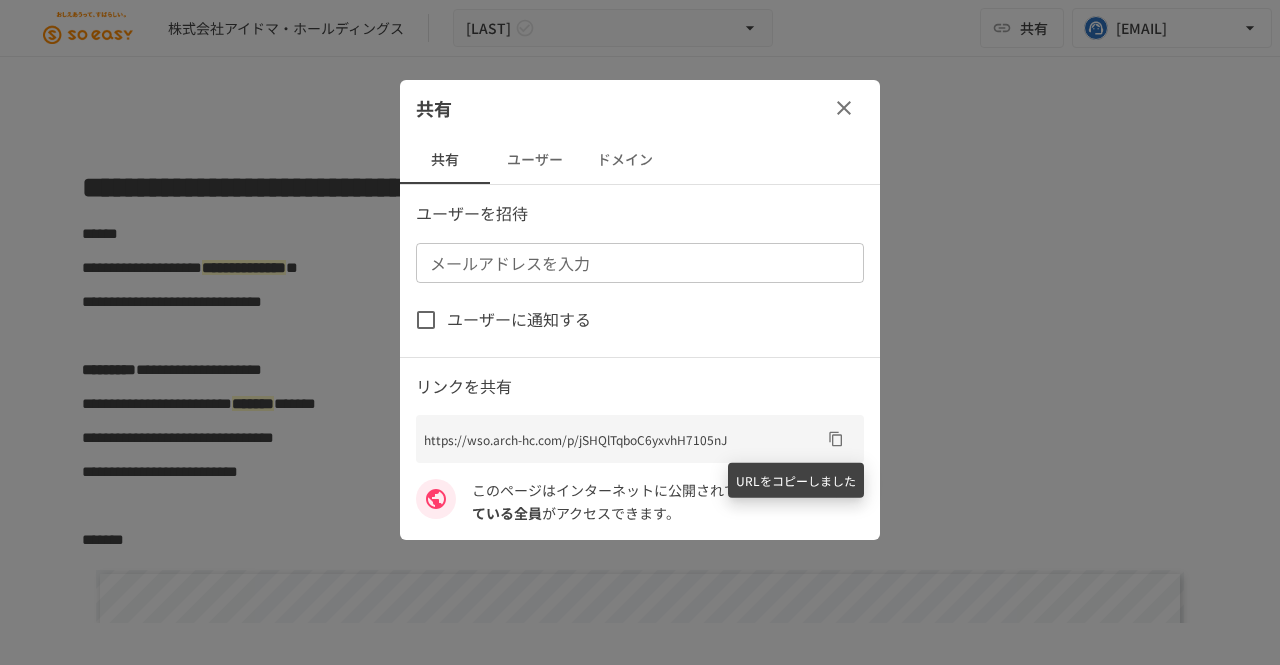 click at bounding box center (640, 332) 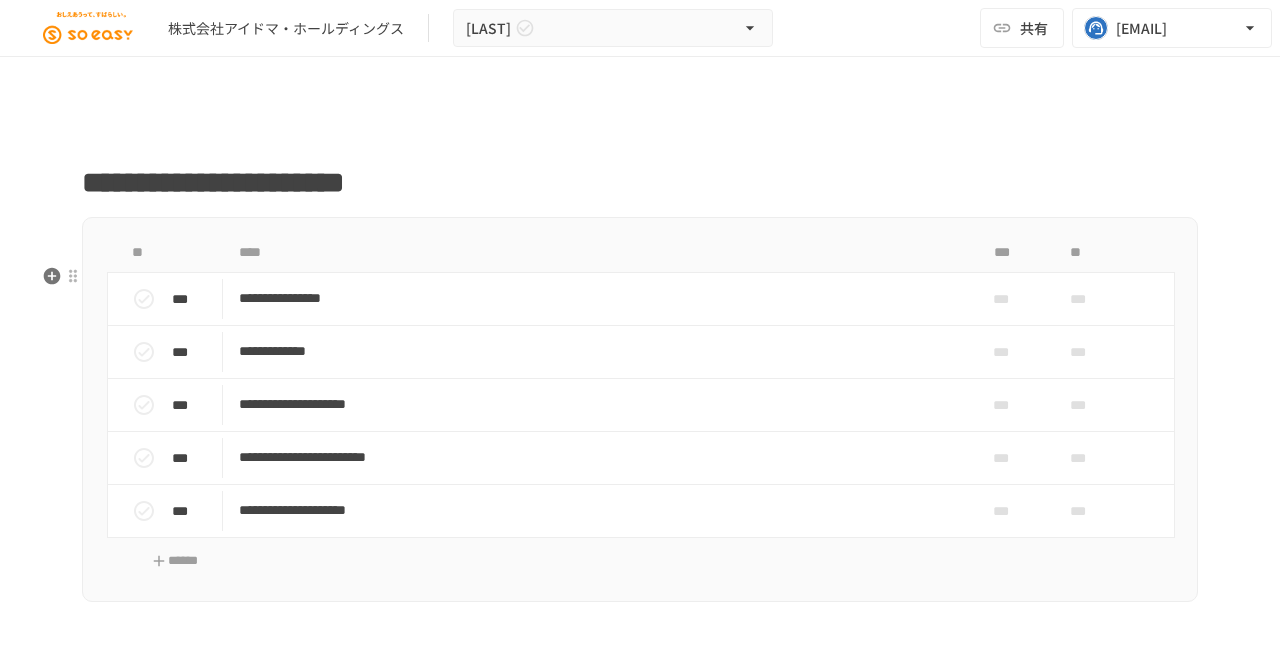 scroll, scrollTop: 1130, scrollLeft: 0, axis: vertical 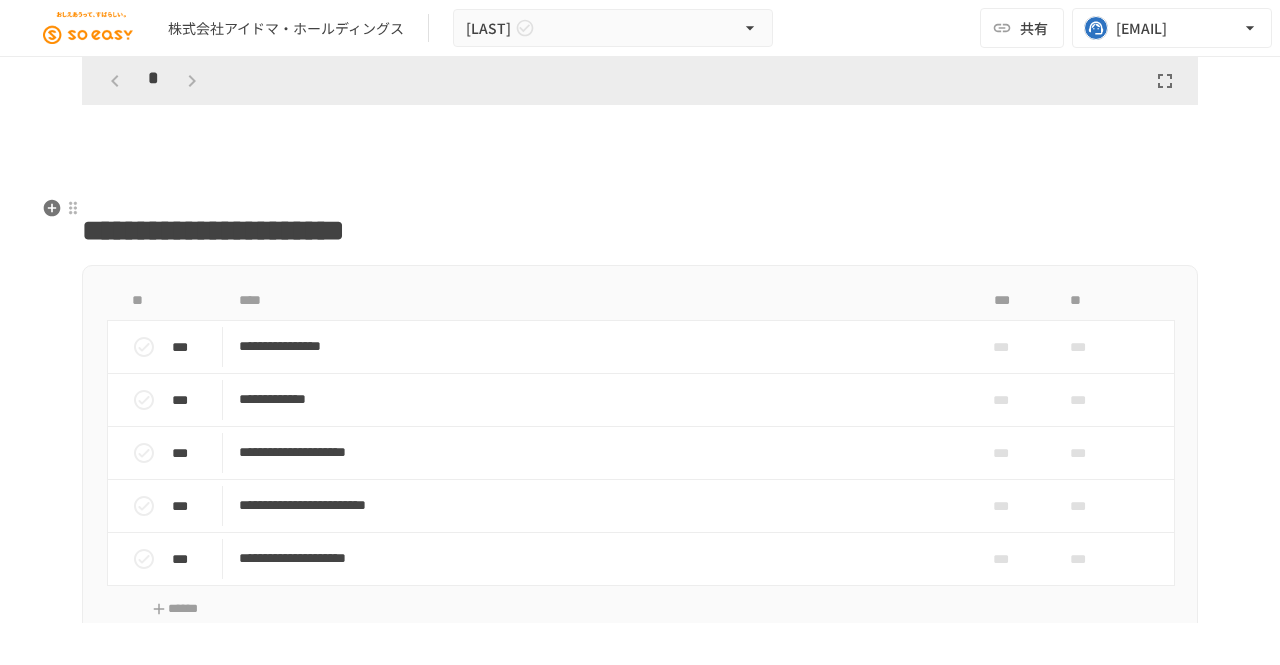 click at bounding box center (640, 161) 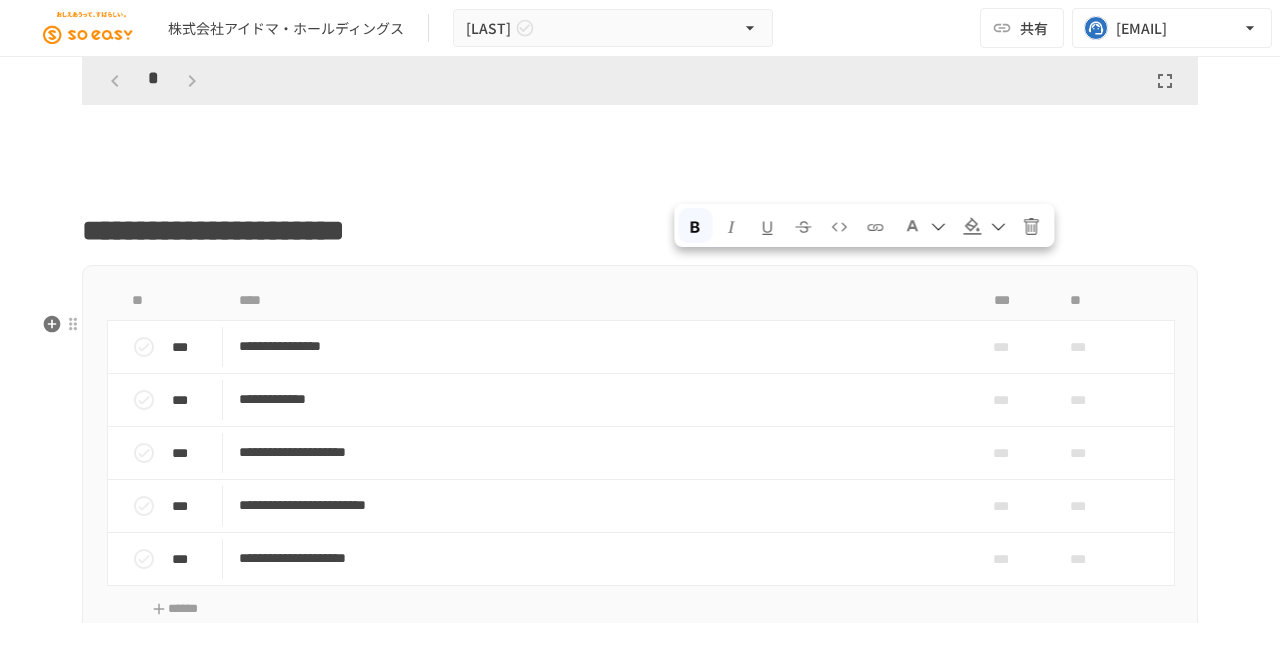 drag, startPoint x: 666, startPoint y: 281, endPoint x: 140, endPoint y: 312, distance: 526.9127 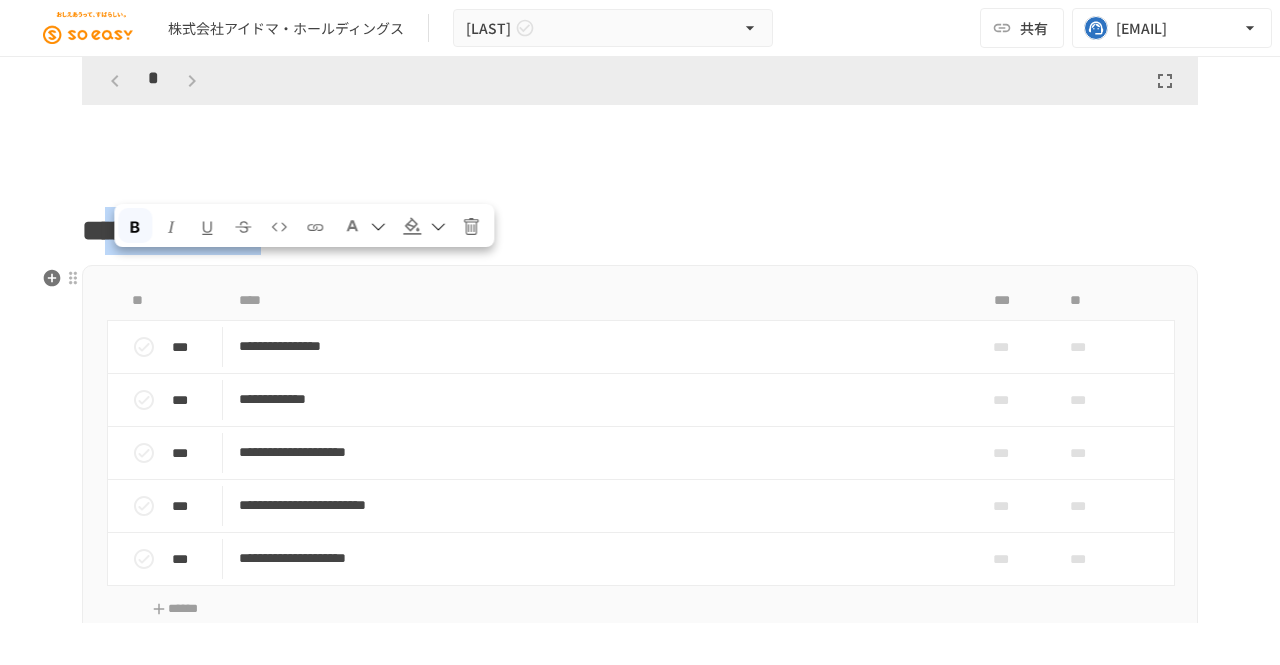 drag, startPoint x: 119, startPoint y: 293, endPoint x: 525, endPoint y: 299, distance: 406.04434 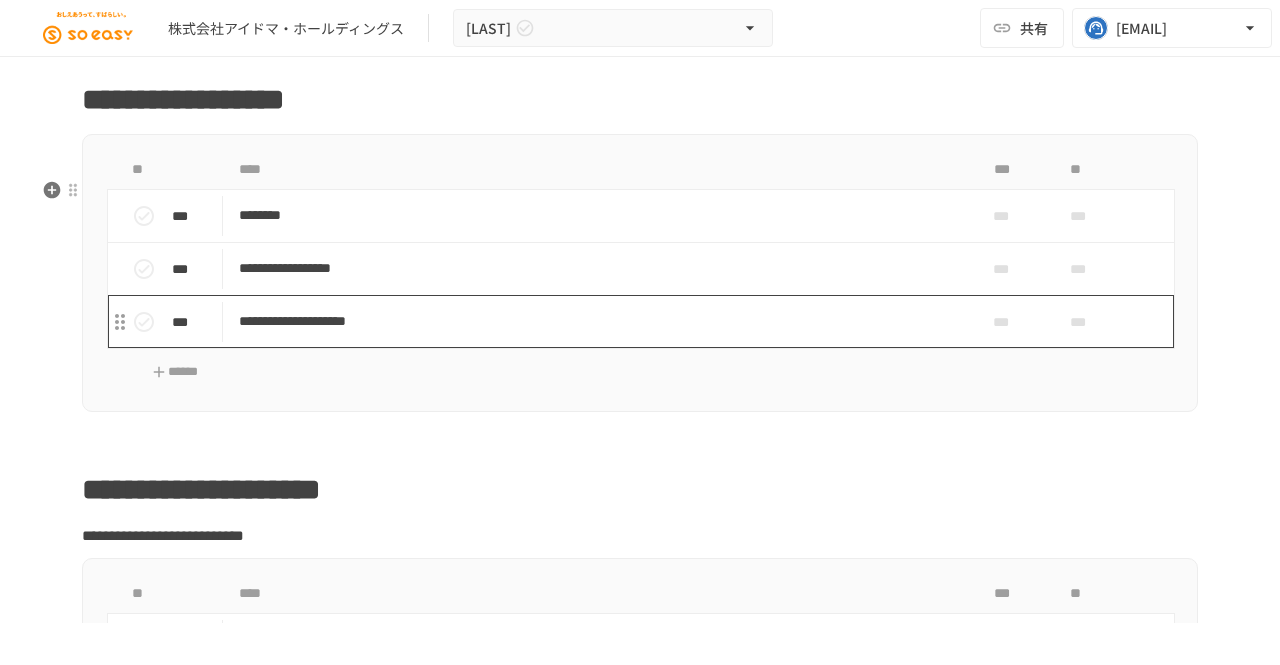scroll, scrollTop: 1801, scrollLeft: 0, axis: vertical 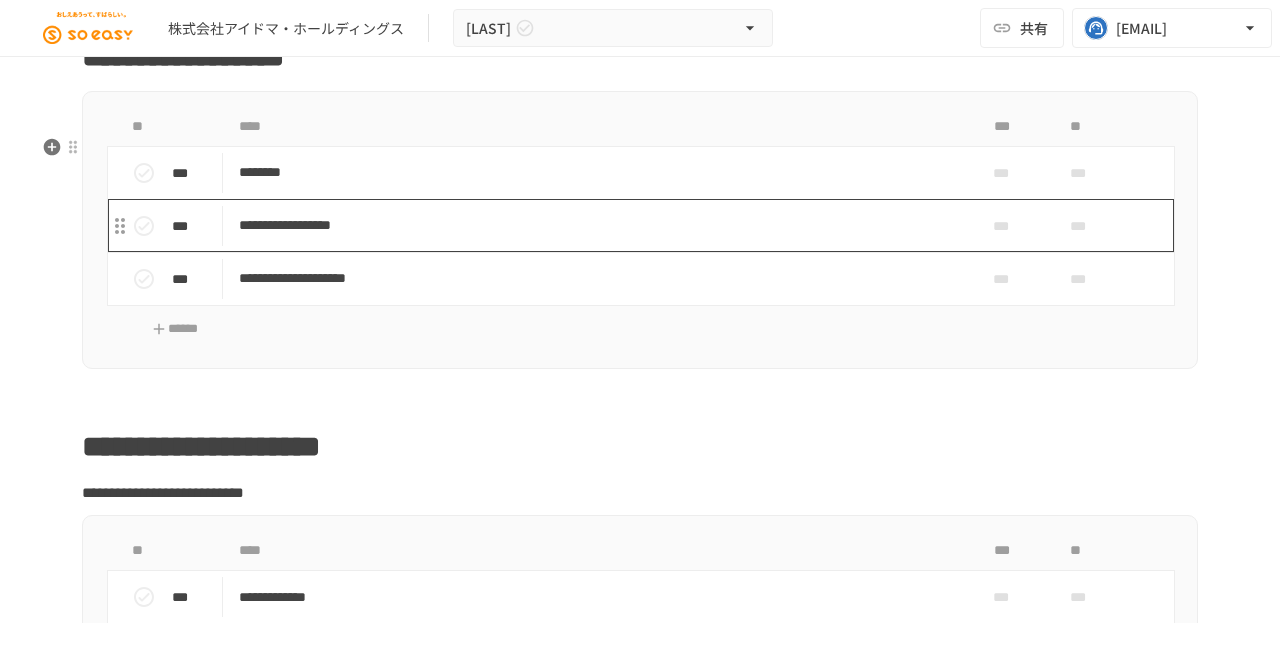 click on "**********" at bounding box center [598, 225] 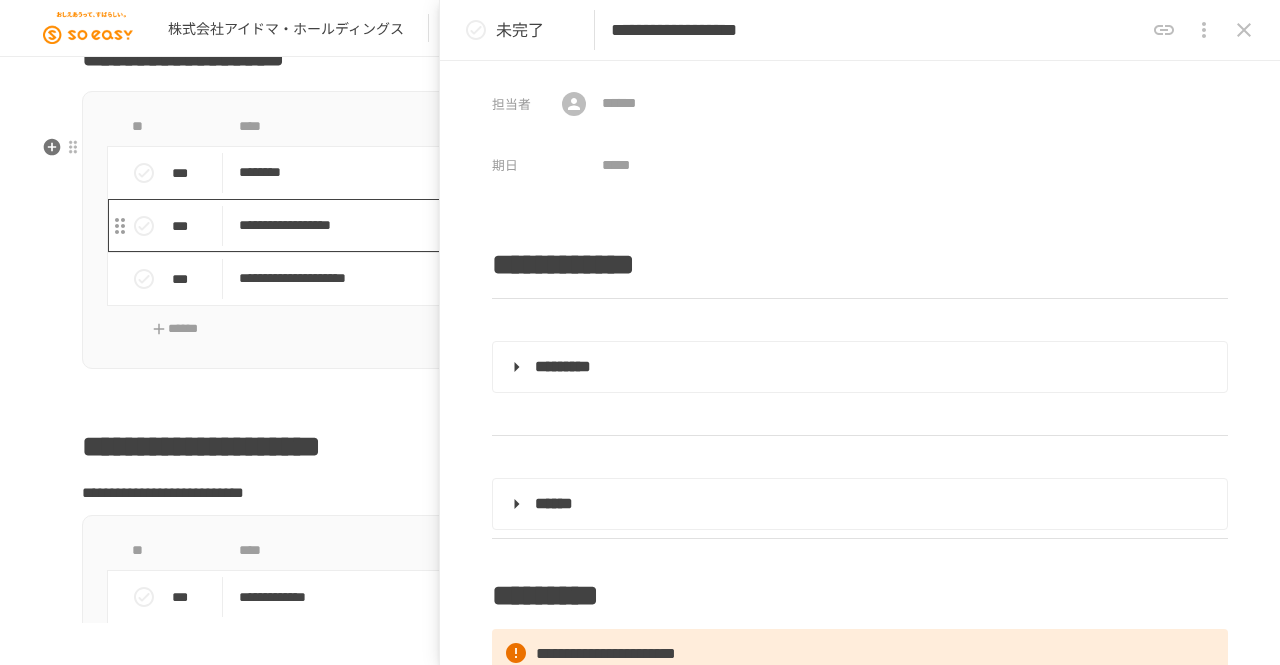 click on "**********" at bounding box center [640, 311] 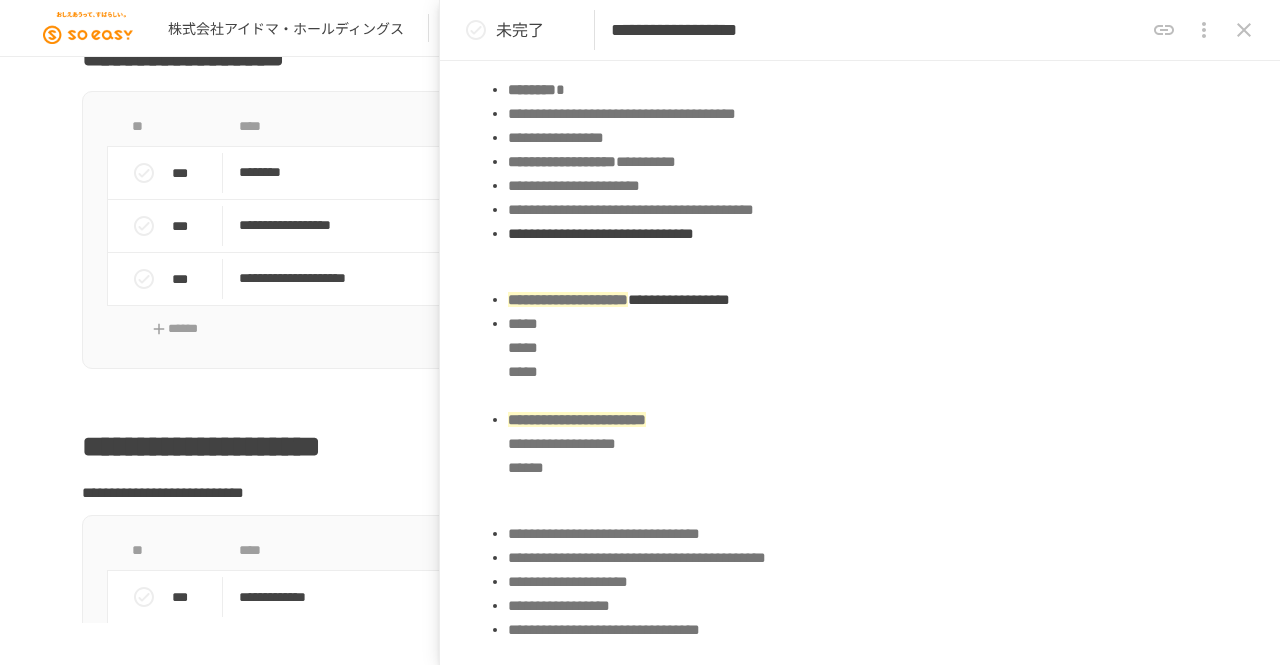 scroll, scrollTop: 558, scrollLeft: 0, axis: vertical 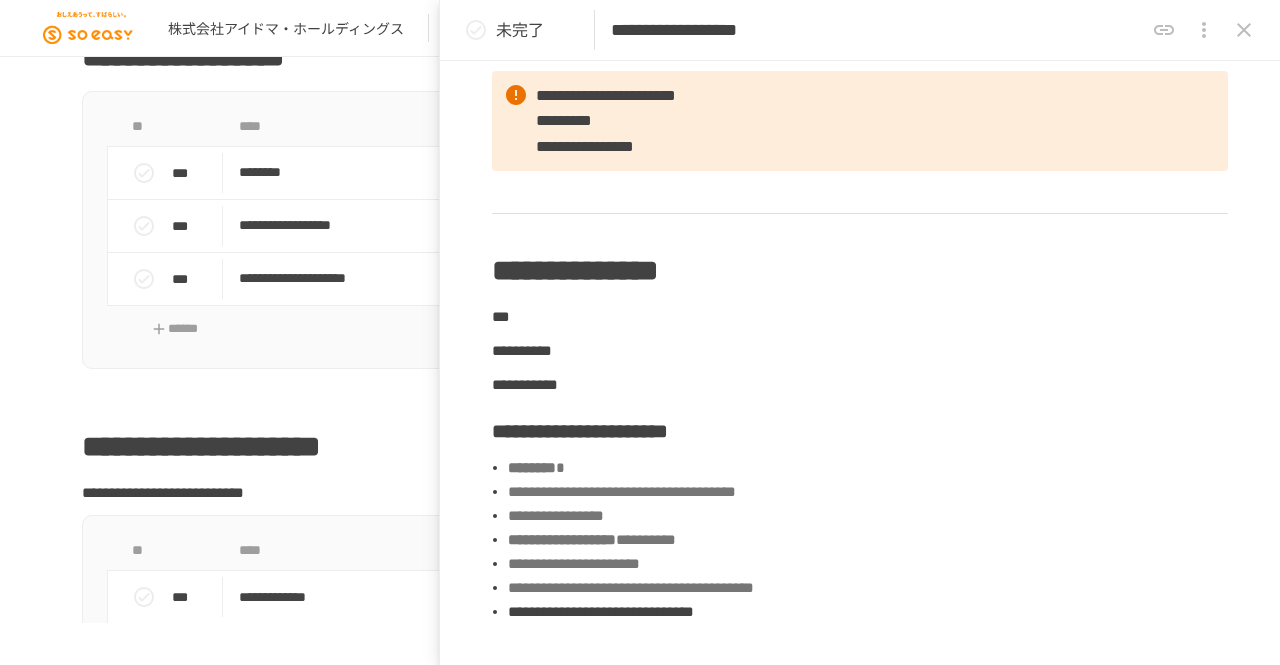 click 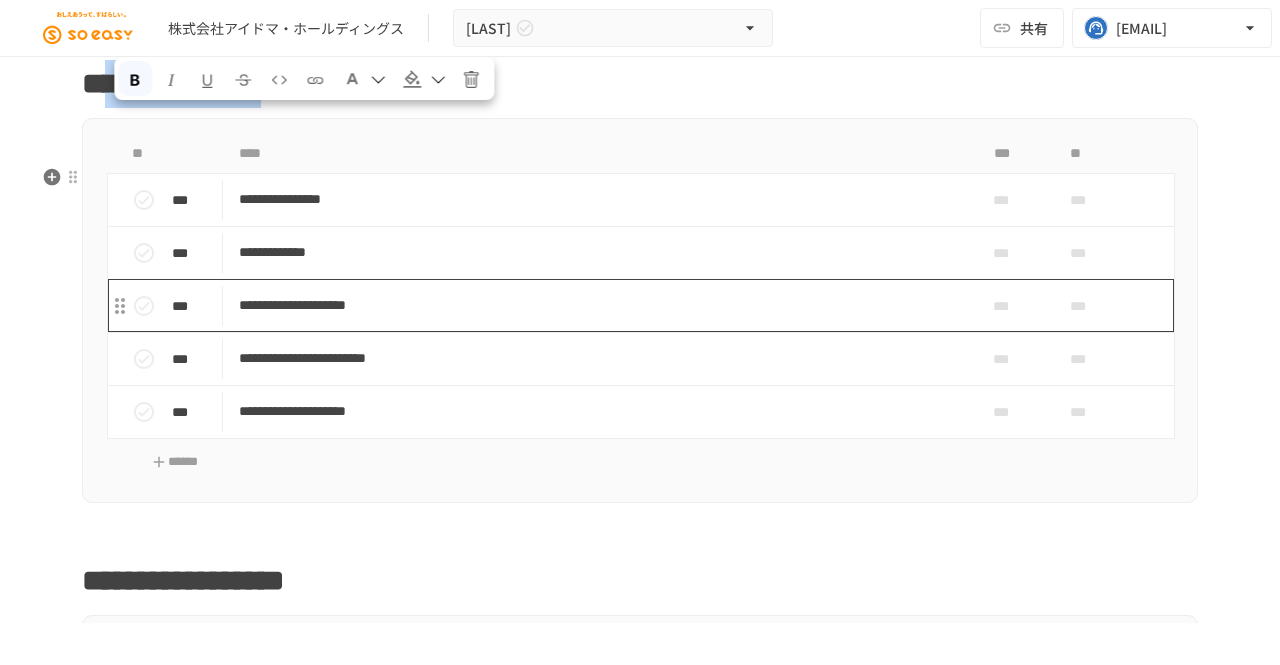 scroll, scrollTop: 1333, scrollLeft: 0, axis: vertical 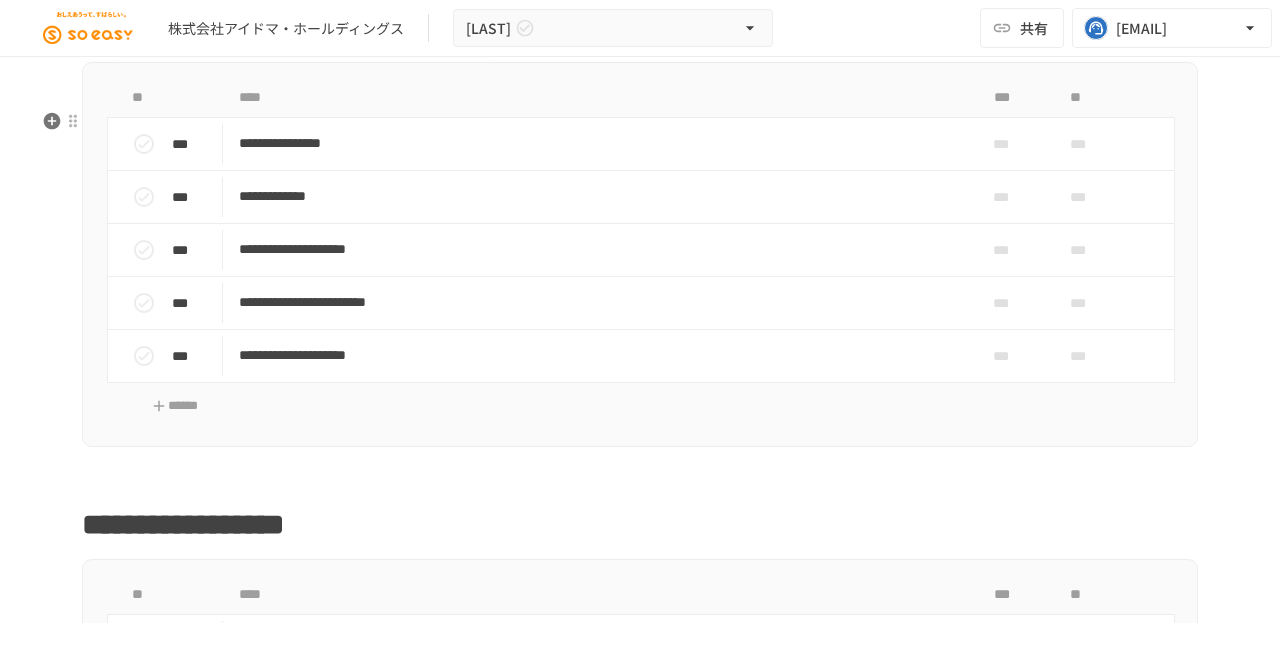 click on "**********" at bounding box center (640, 264) 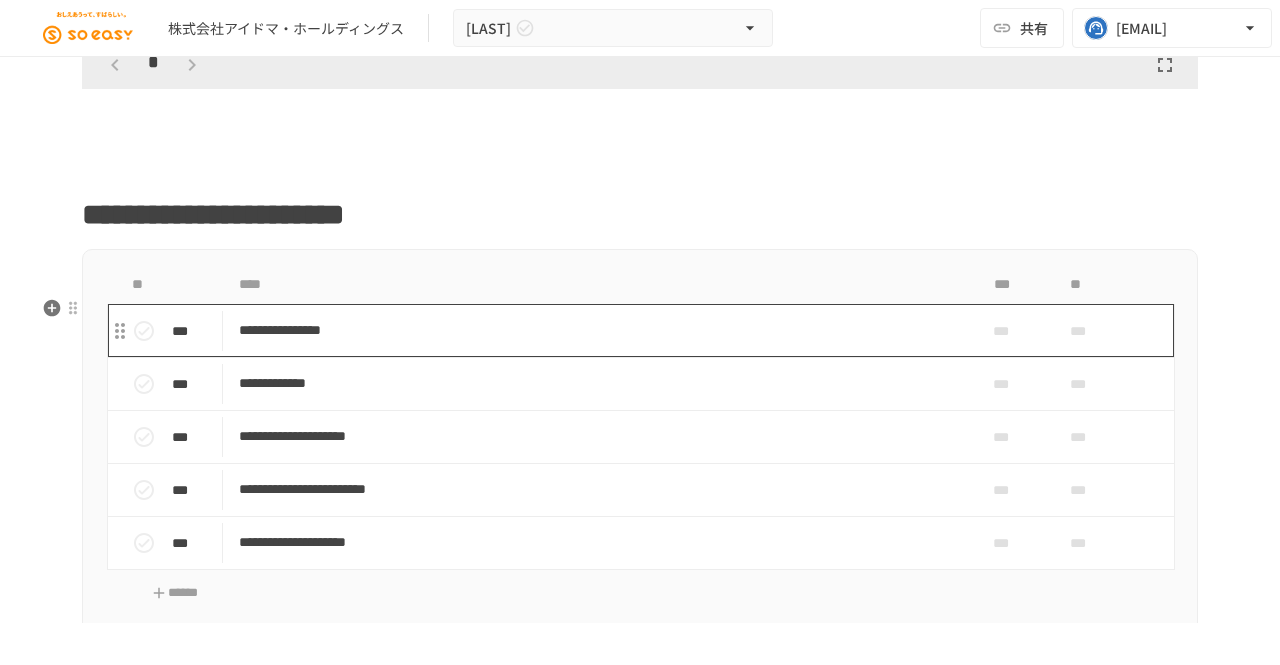 scroll, scrollTop: 1145, scrollLeft: 0, axis: vertical 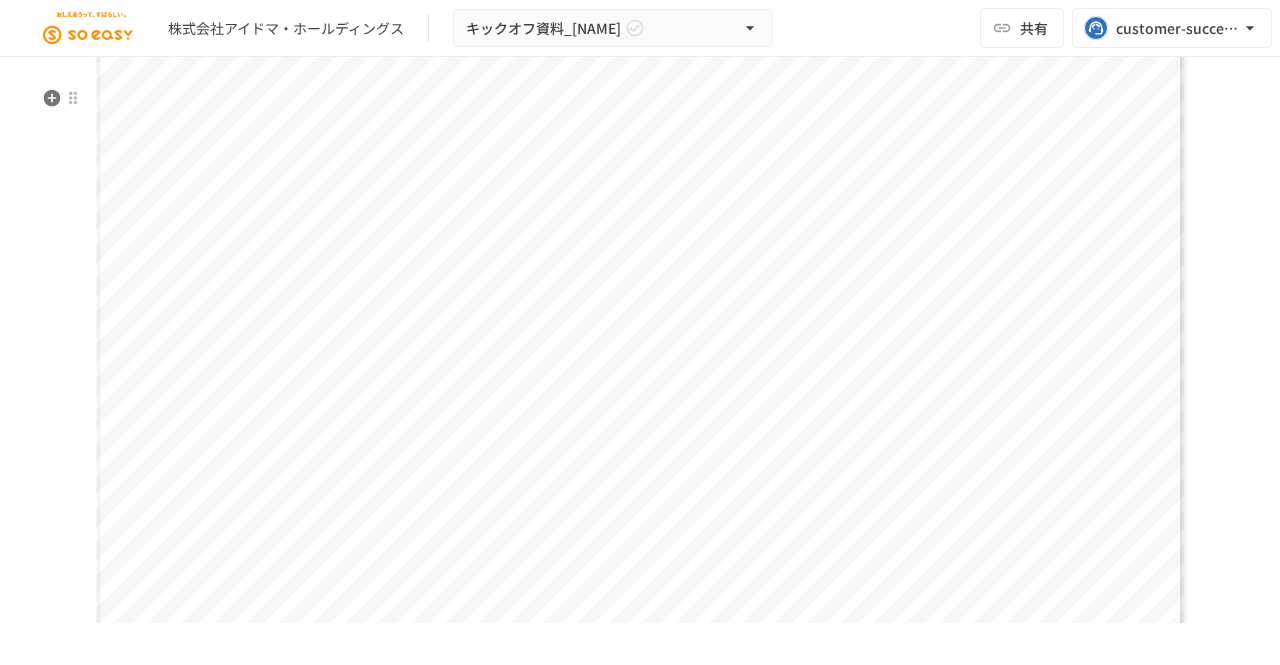 click at bounding box center (439, 199) 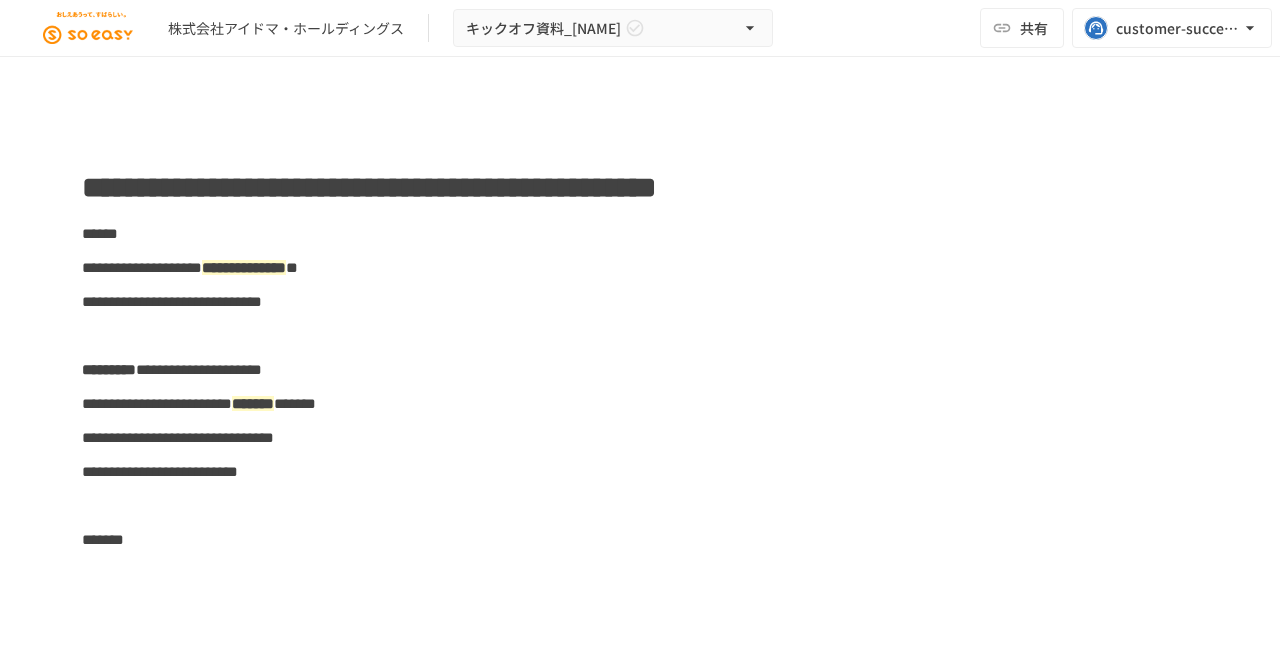 scroll, scrollTop: 0, scrollLeft: 0, axis: both 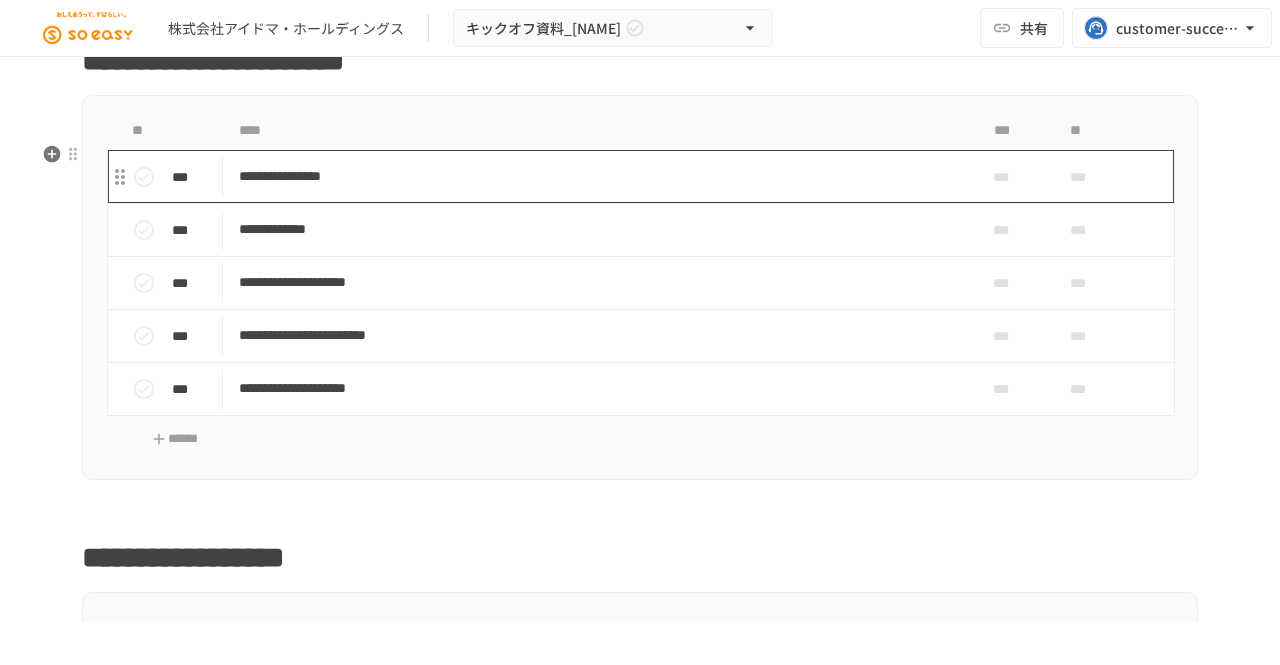 click on "**********" at bounding box center [598, 176] 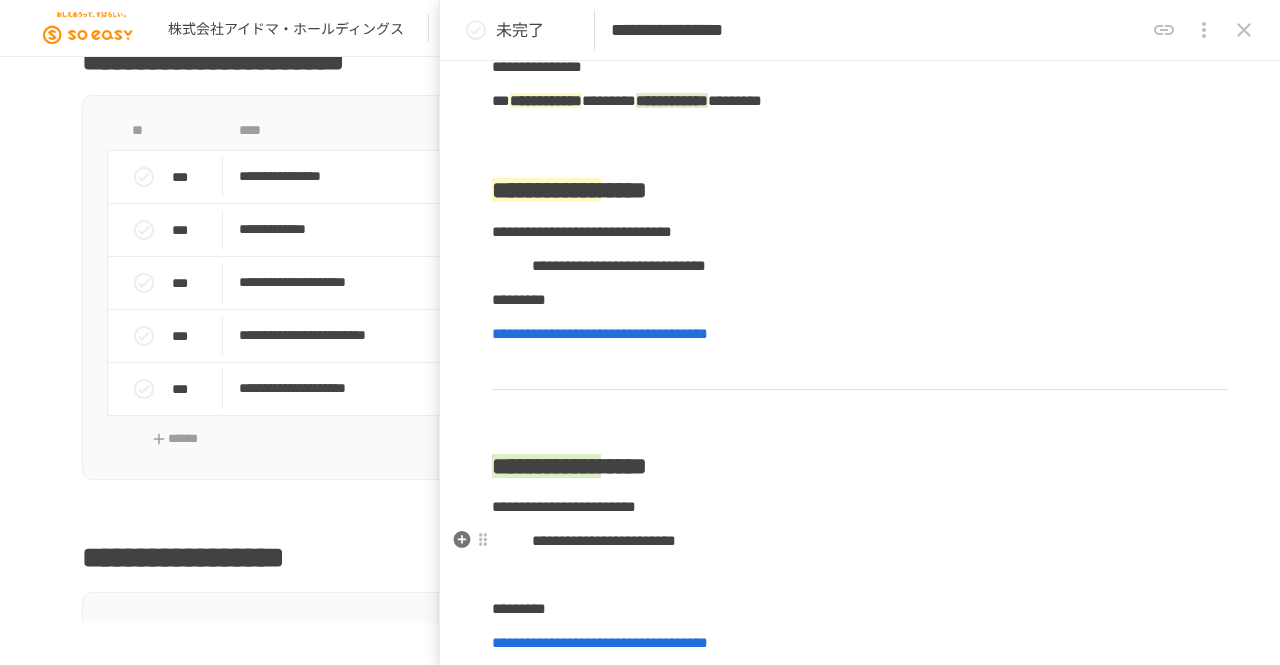 scroll, scrollTop: 166, scrollLeft: 0, axis: vertical 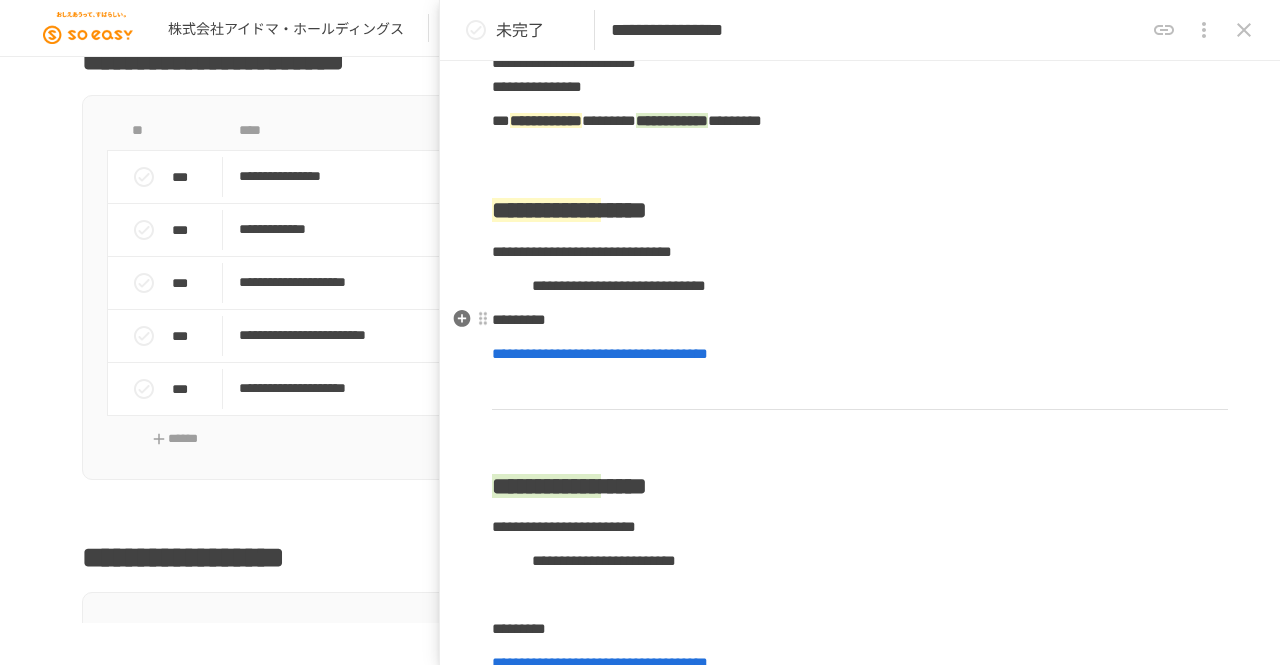 click on "*********" at bounding box center [519, 319] 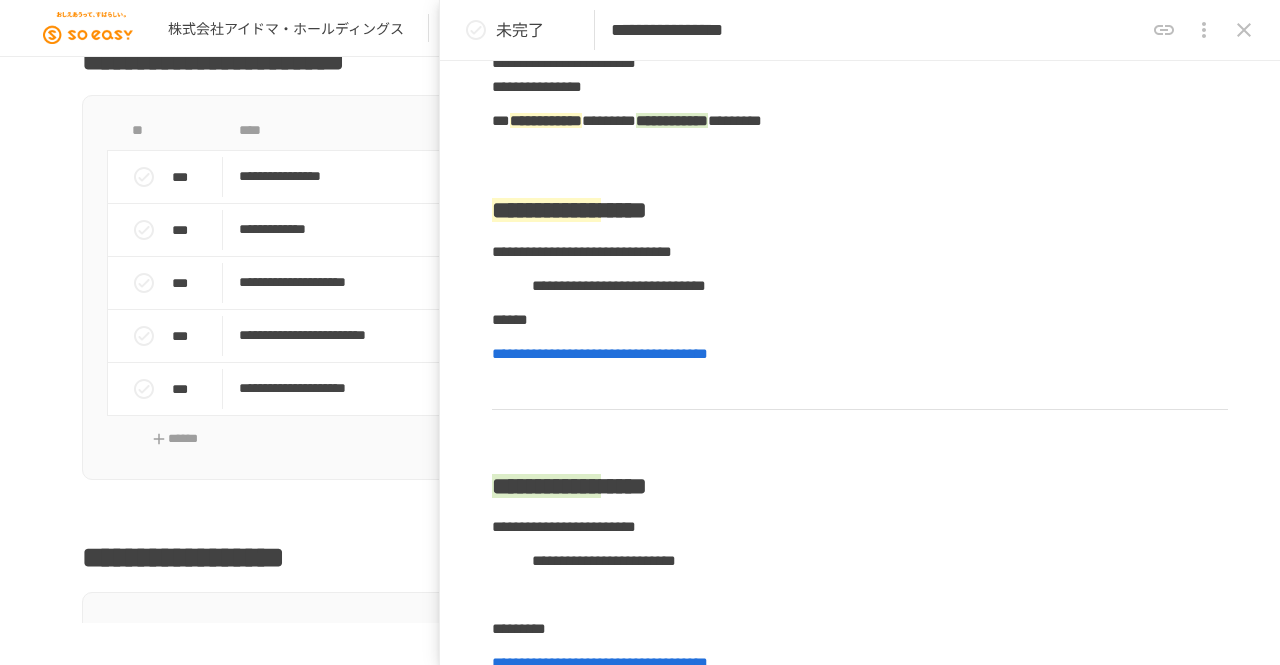 type 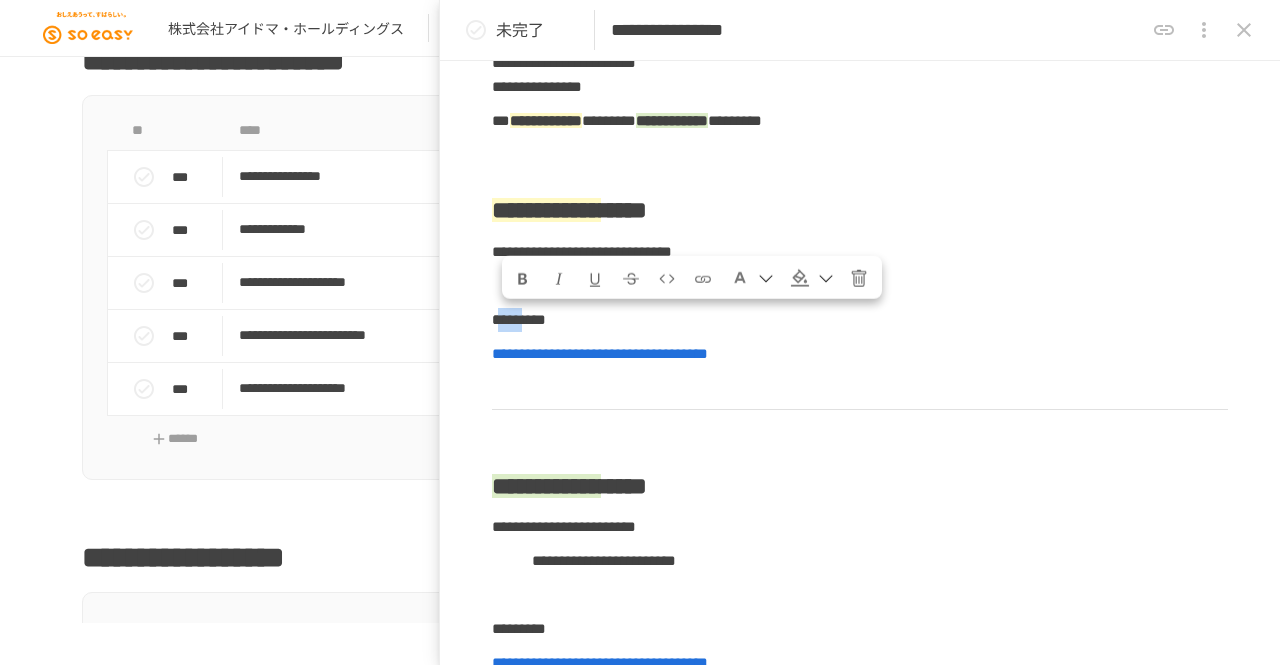 copy on "****" 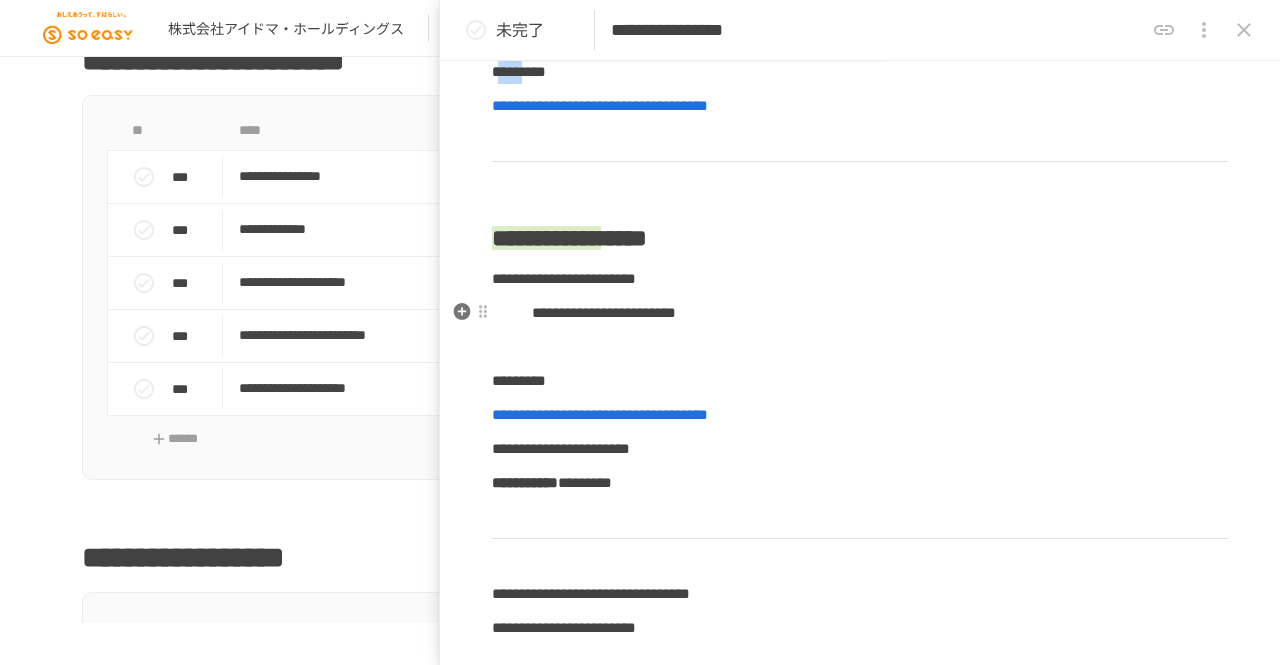 scroll, scrollTop: 414, scrollLeft: 0, axis: vertical 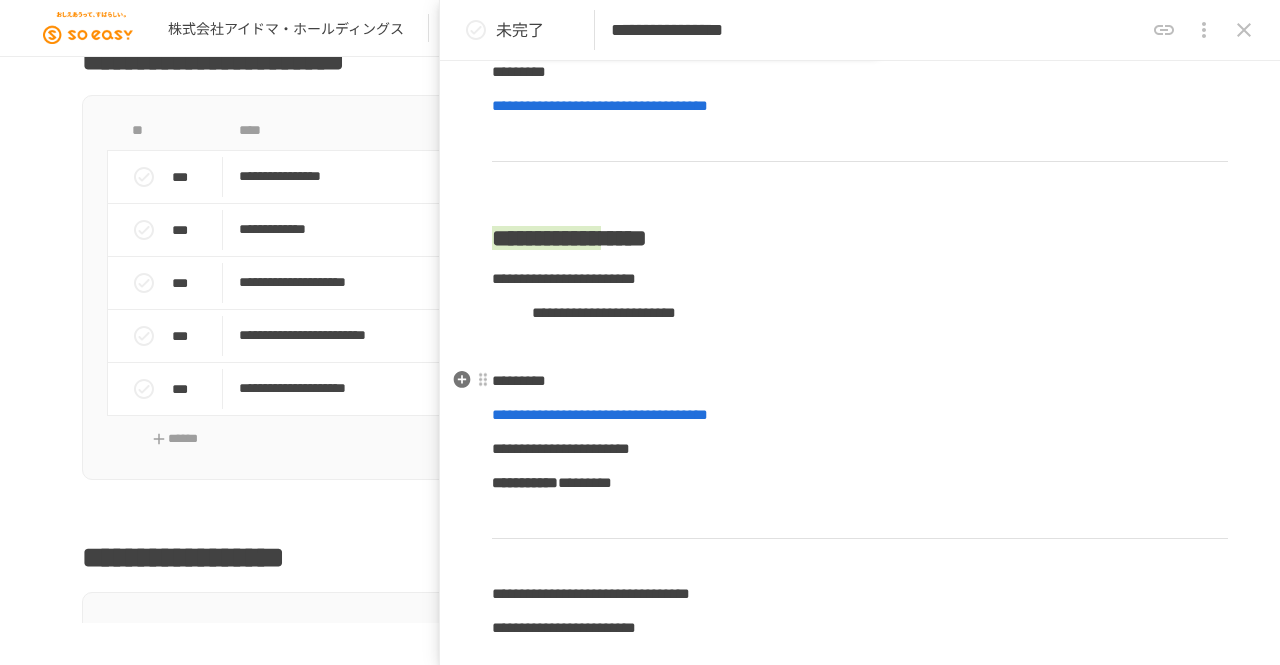 click on "**********" at bounding box center (860, 255) 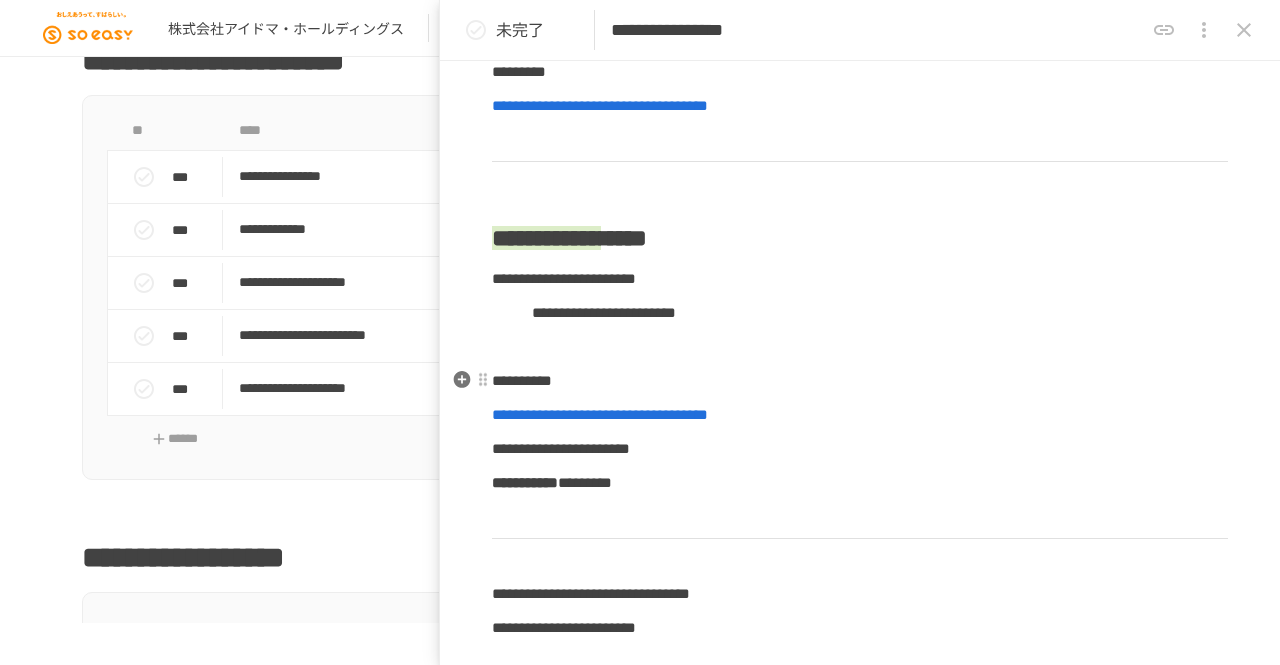 click on "**********" at bounding box center (860, 381) 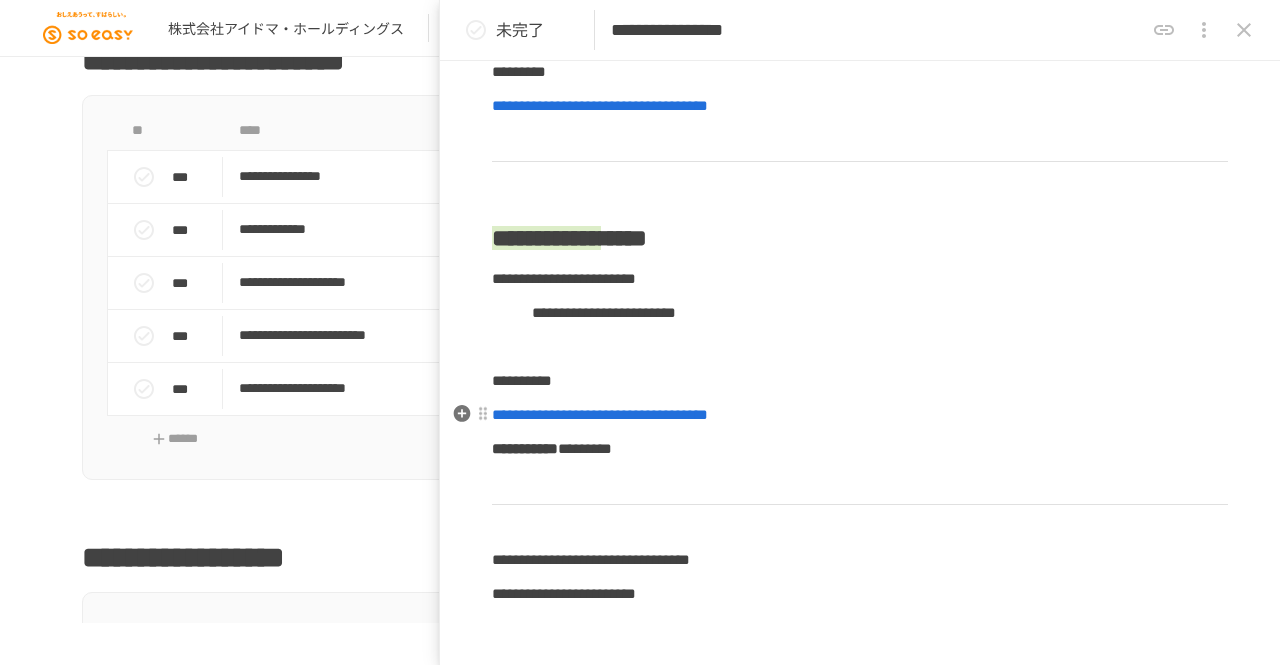 scroll, scrollTop: 548, scrollLeft: 0, axis: vertical 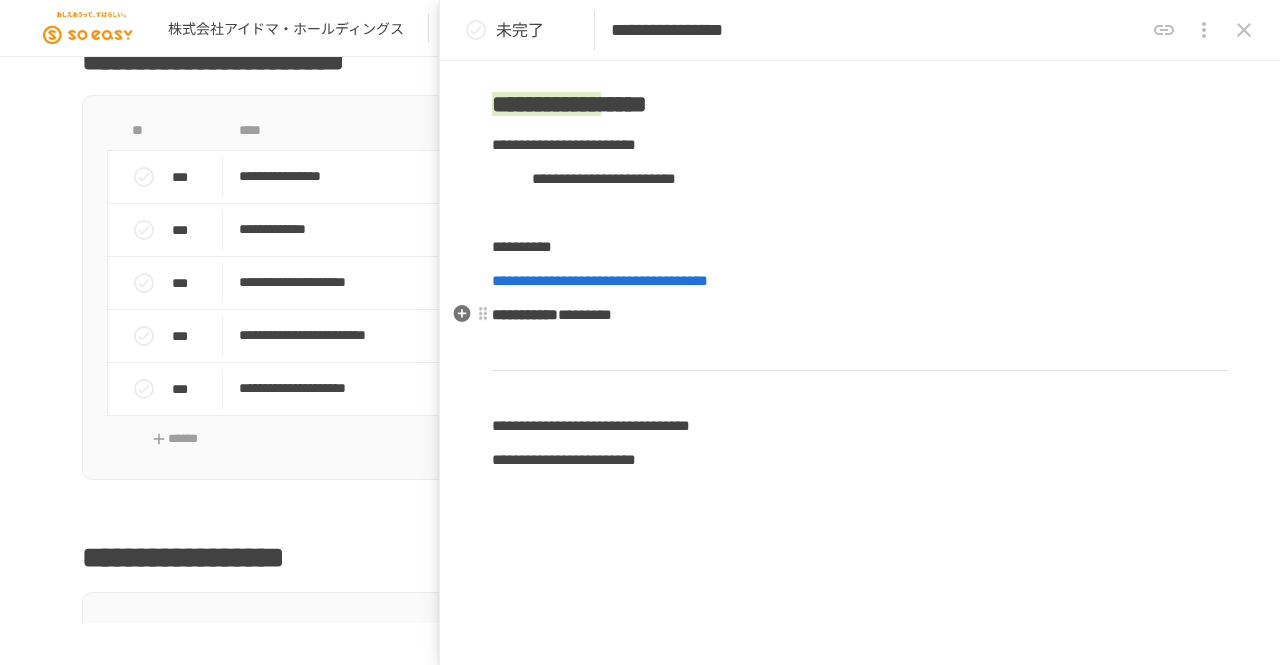 click on "**********" at bounding box center [525, 314] 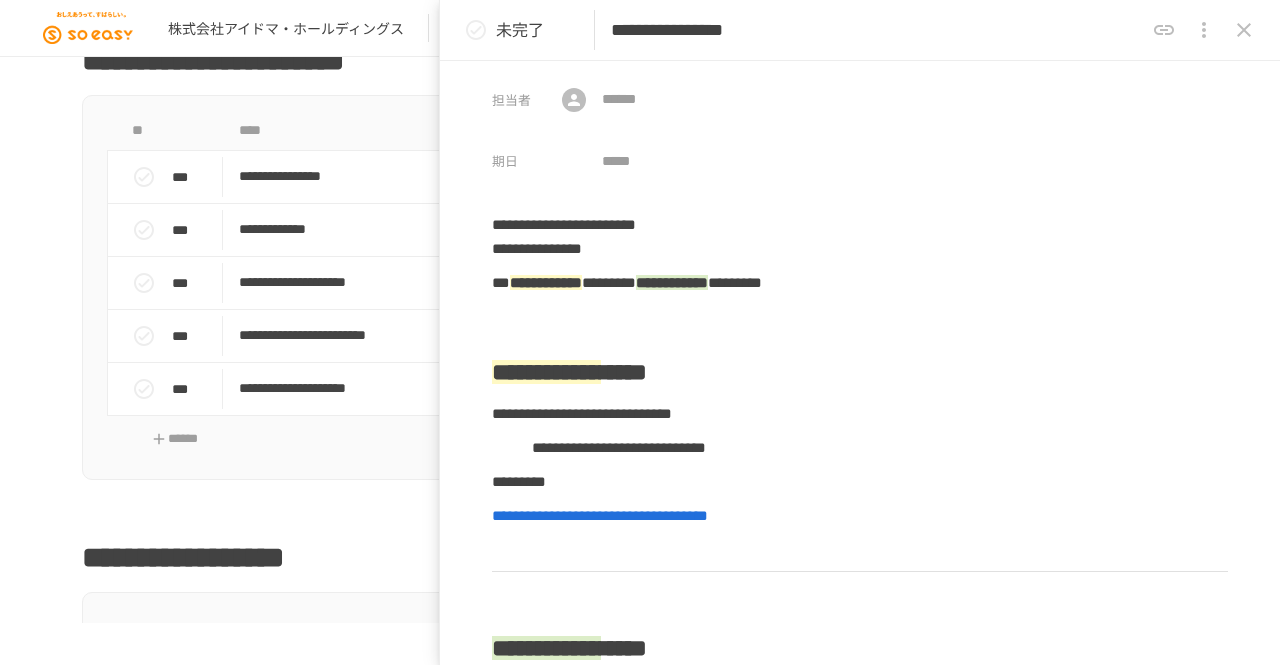 scroll, scrollTop: 0, scrollLeft: 0, axis: both 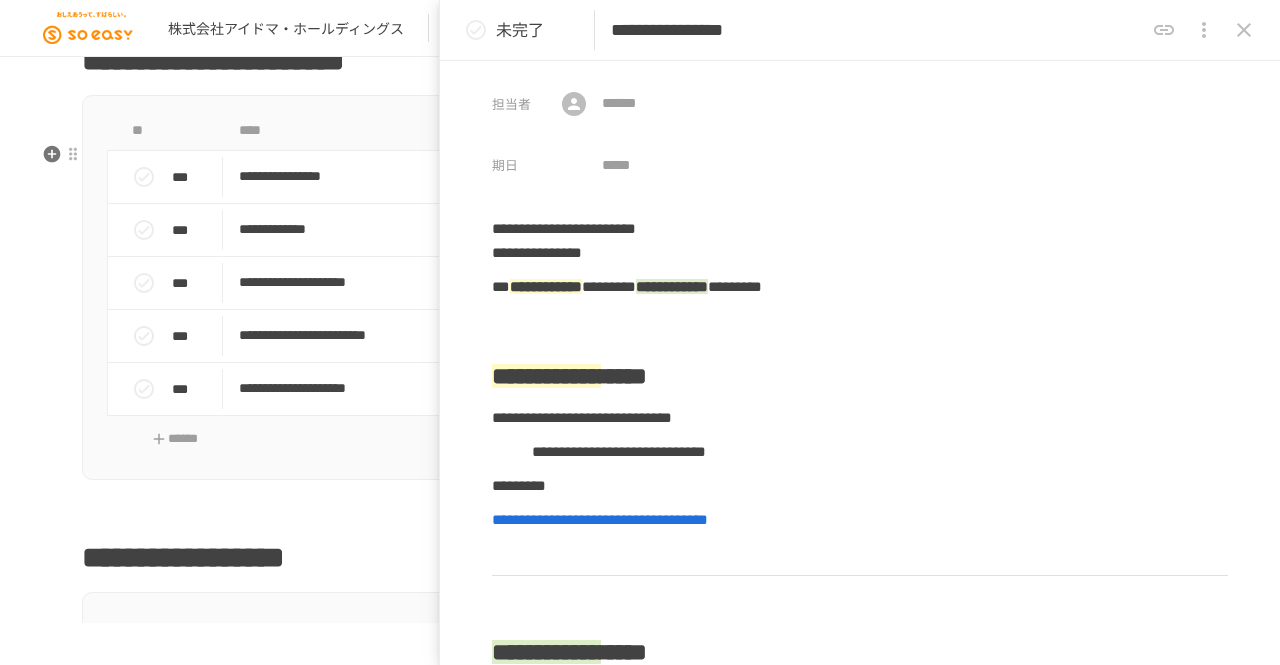 click on "**********" at bounding box center [640, 287] 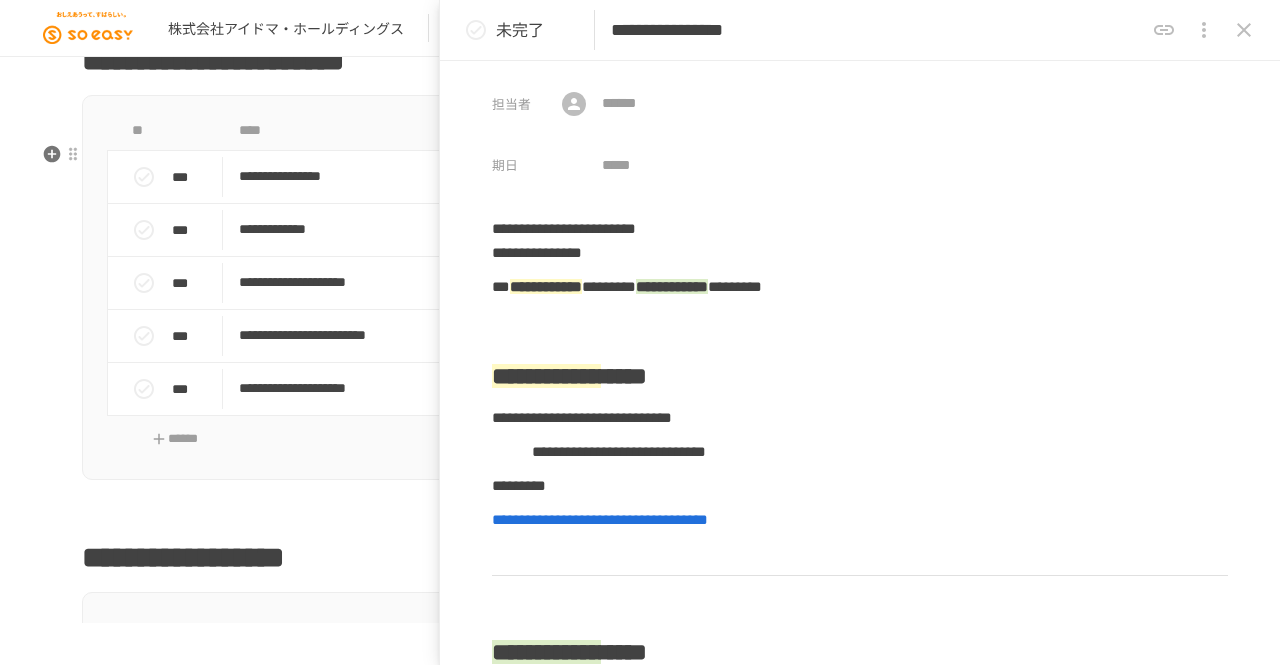 click on "**********" at bounding box center [640, 1479] 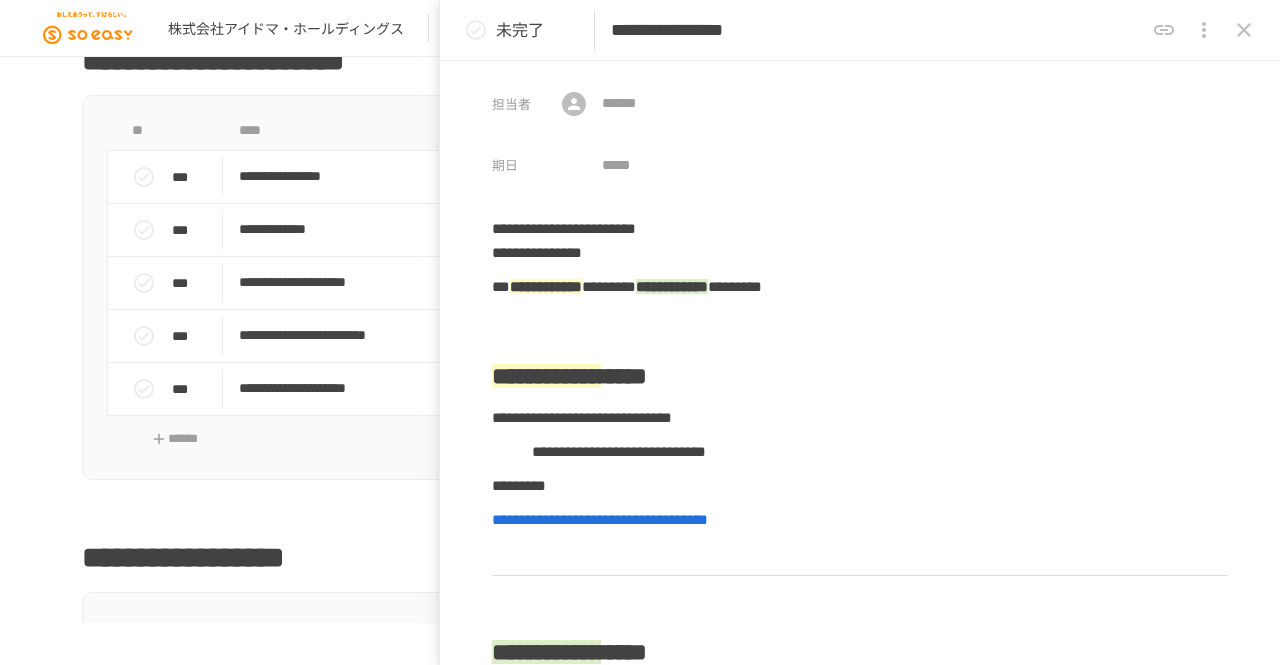 click 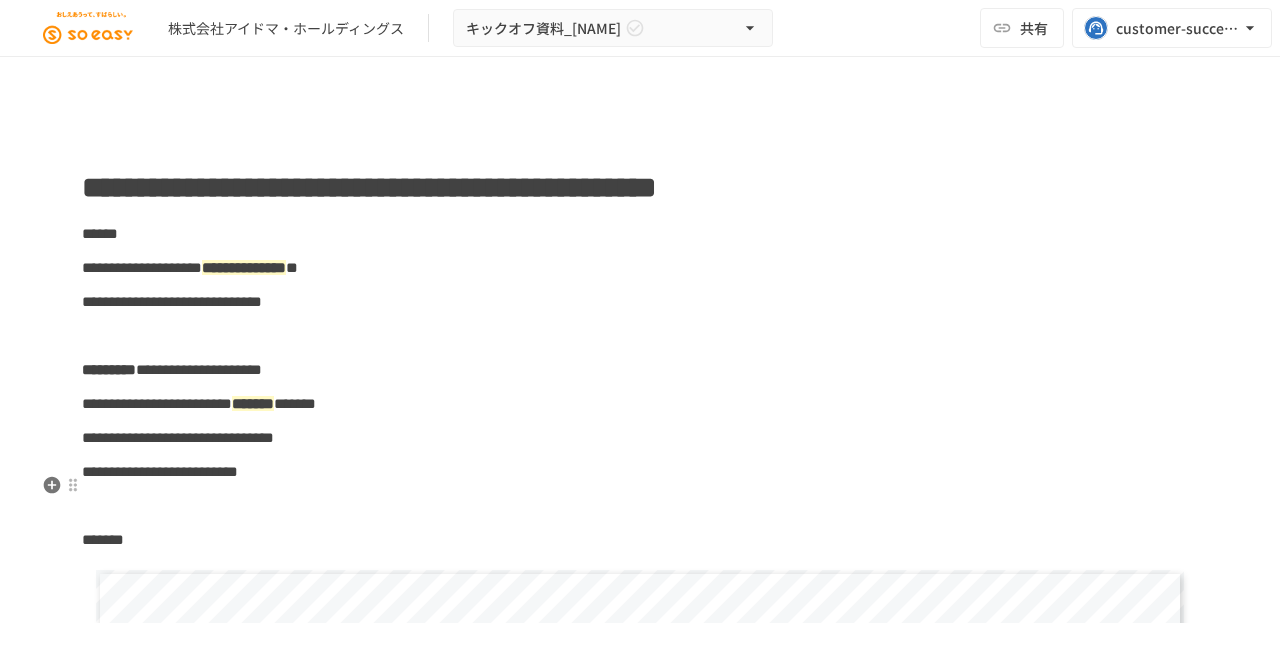 scroll, scrollTop: 72, scrollLeft: 0, axis: vertical 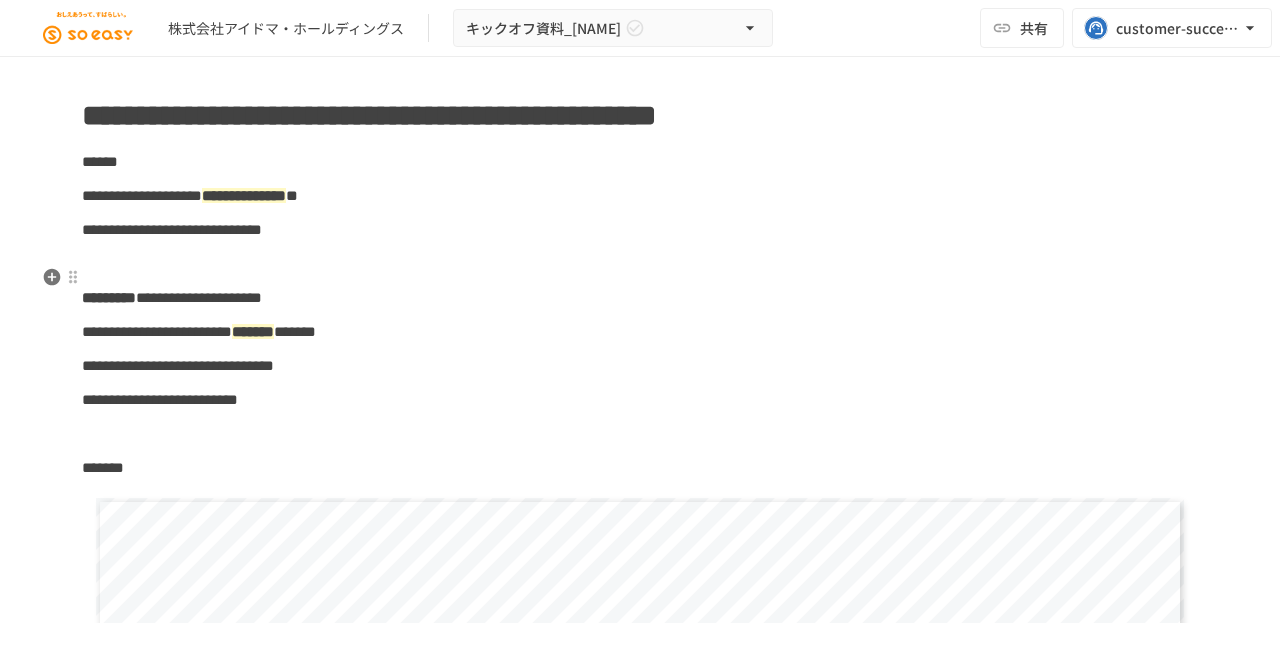 click on "**********" at bounding box center [640, 230] 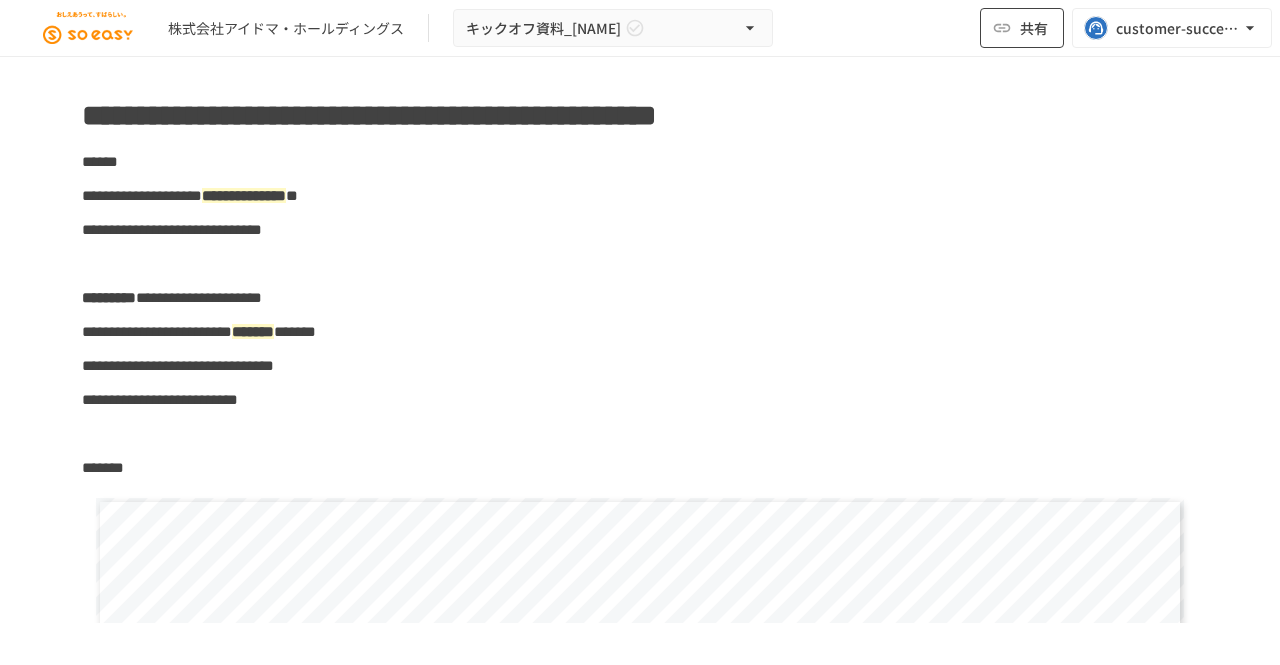 click on "共有" at bounding box center [1022, 28] 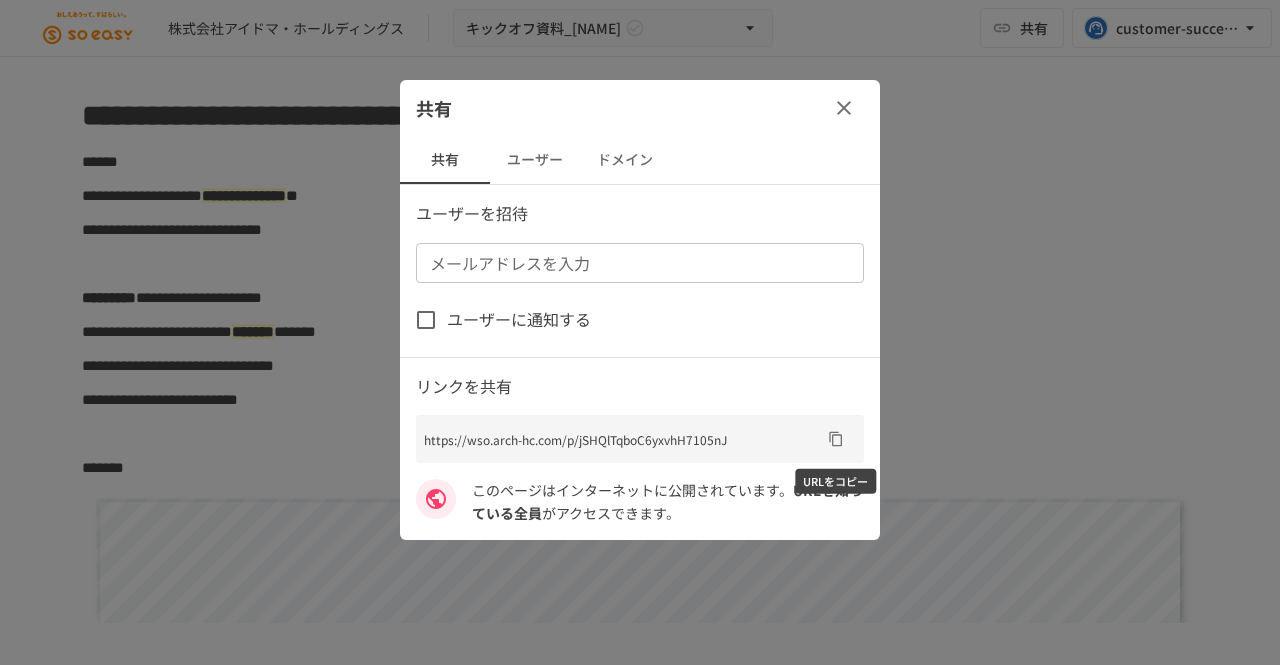 click 